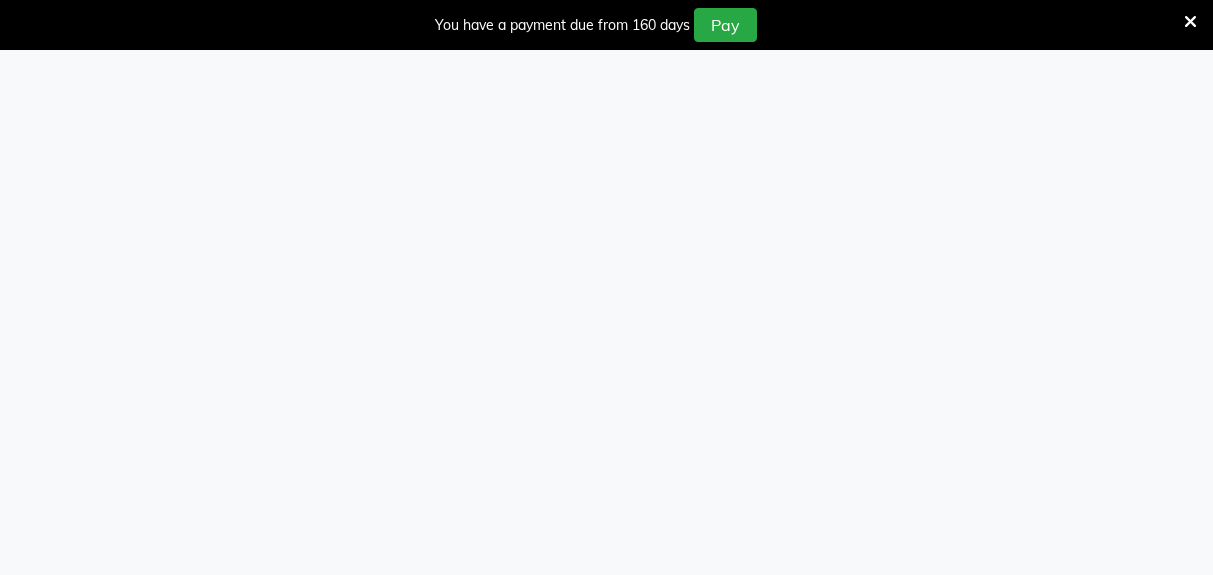 scroll, scrollTop: 0, scrollLeft: 0, axis: both 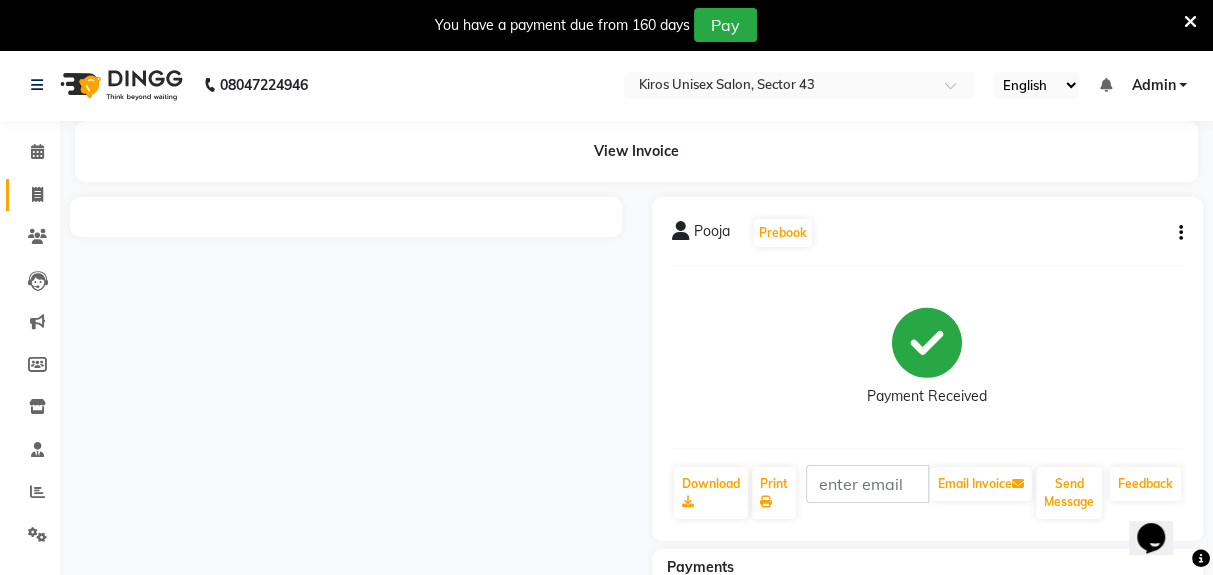 click 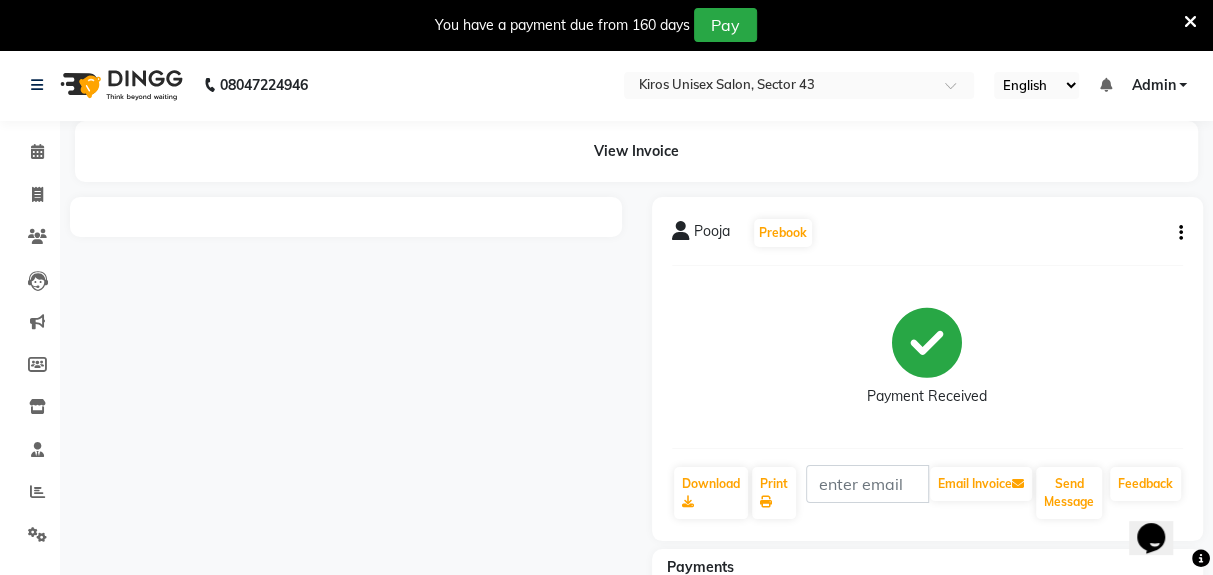 select on "service" 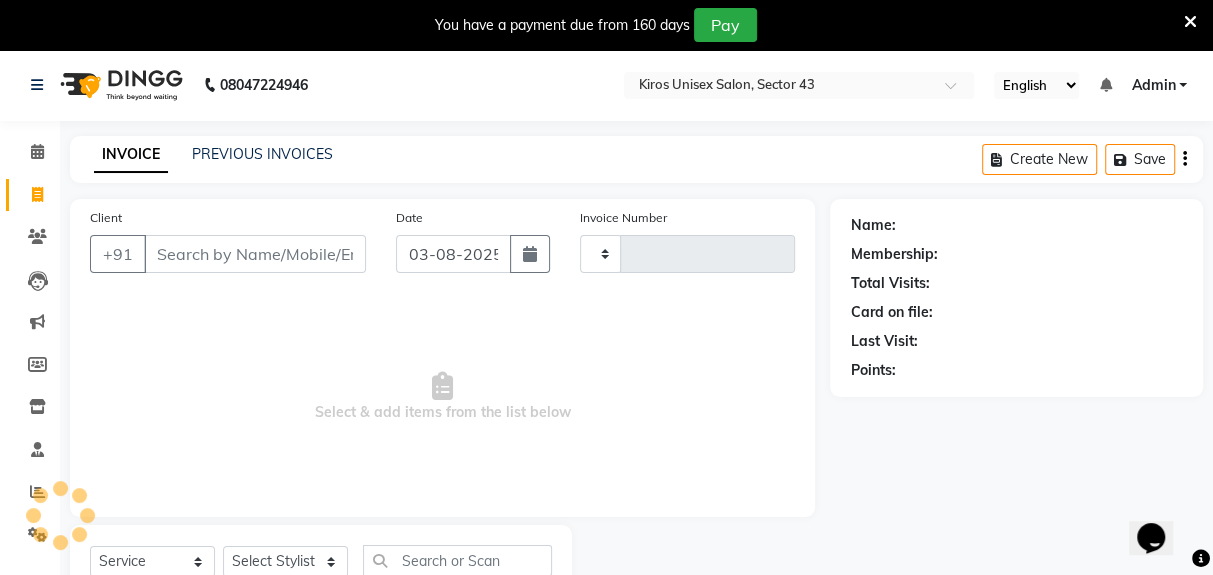 scroll, scrollTop: 73, scrollLeft: 0, axis: vertical 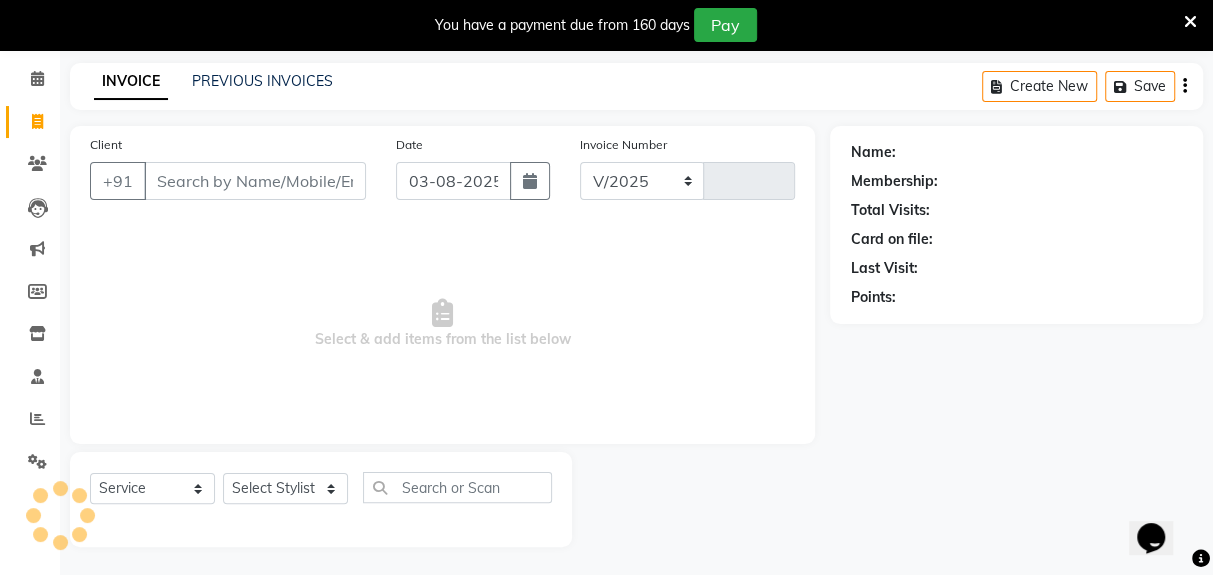 select on "5694" 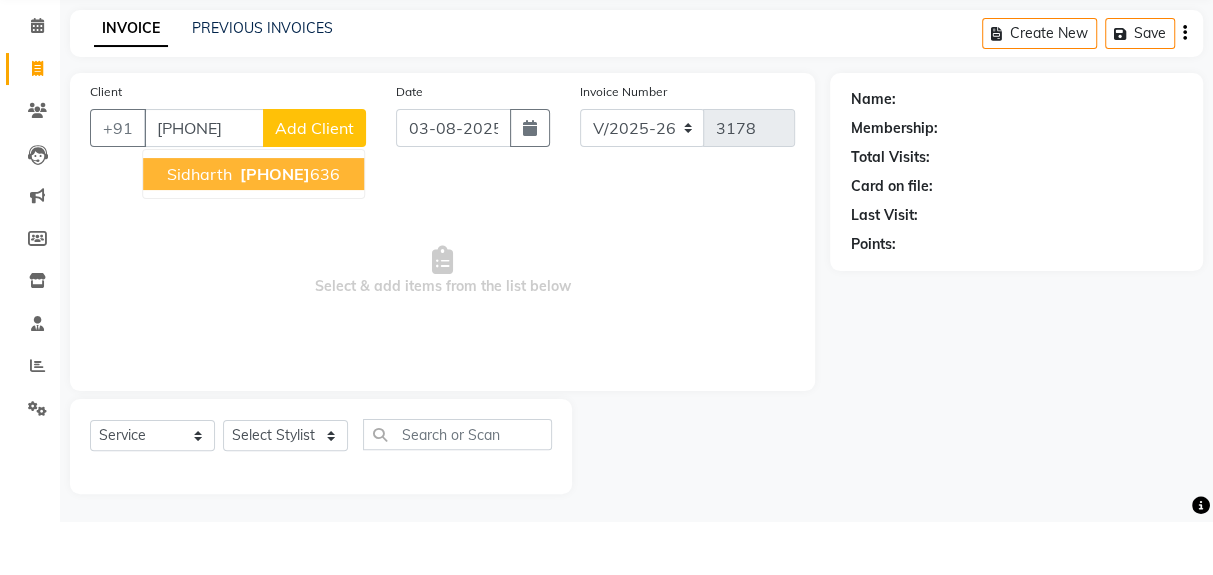 click on "Sidharth" at bounding box center [199, 227] 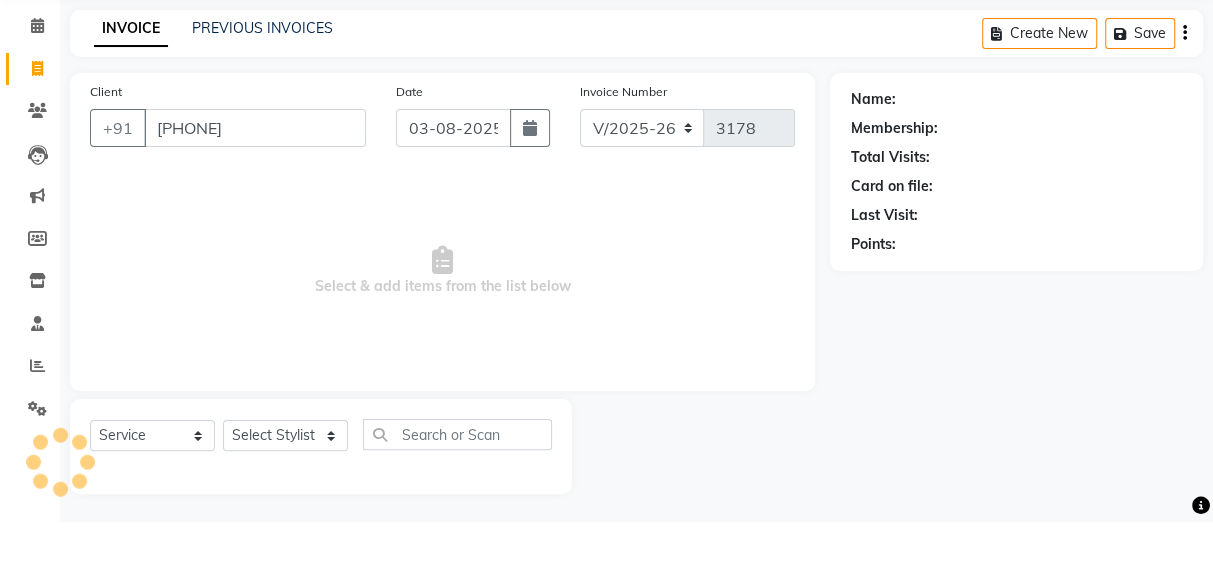 type on "[PHONE]" 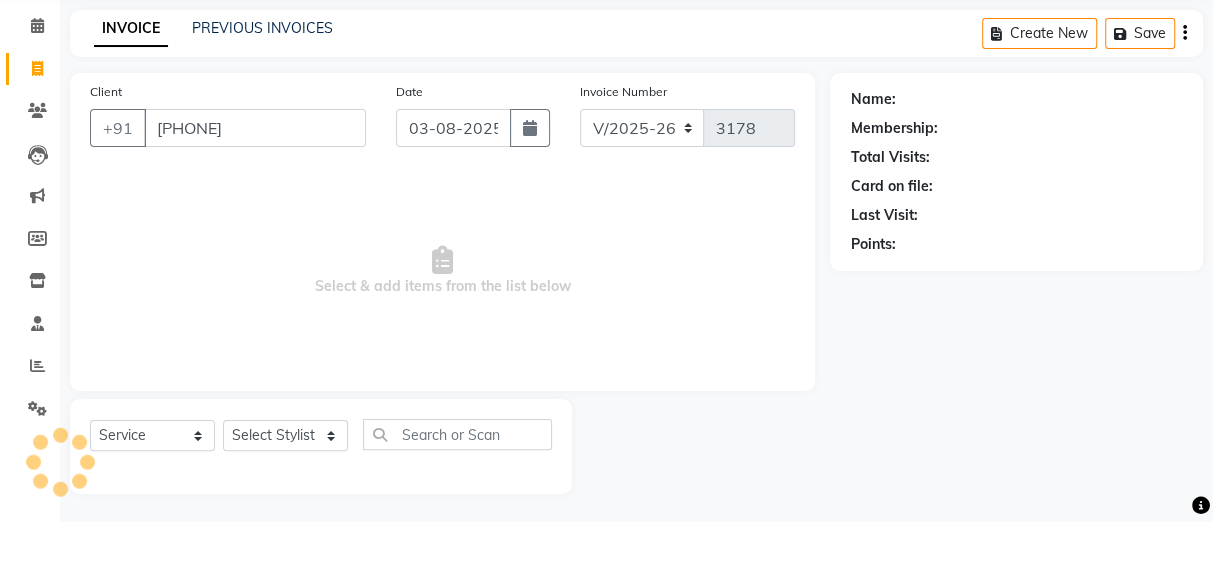 scroll, scrollTop: 73, scrollLeft: 0, axis: vertical 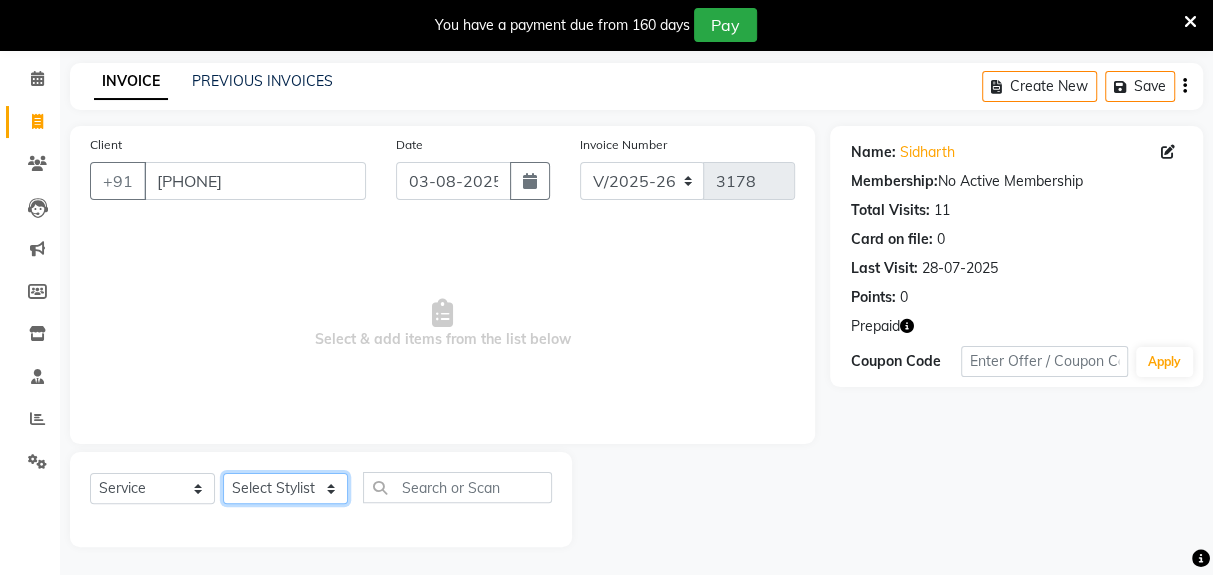 click on "Select Stylist [PERSON] [PERSON] [PERSON] [PERSON] [PERSON] [PERSON] [PERSON] [PERSON] [PERSON] [PERSON] [PERSON]" 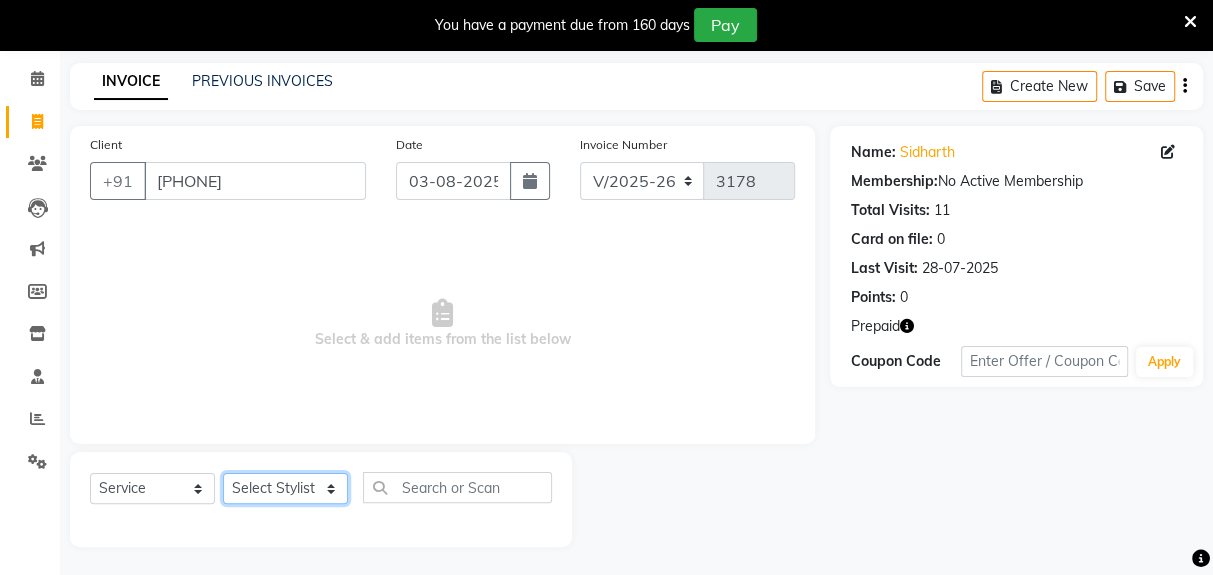 select on "39650" 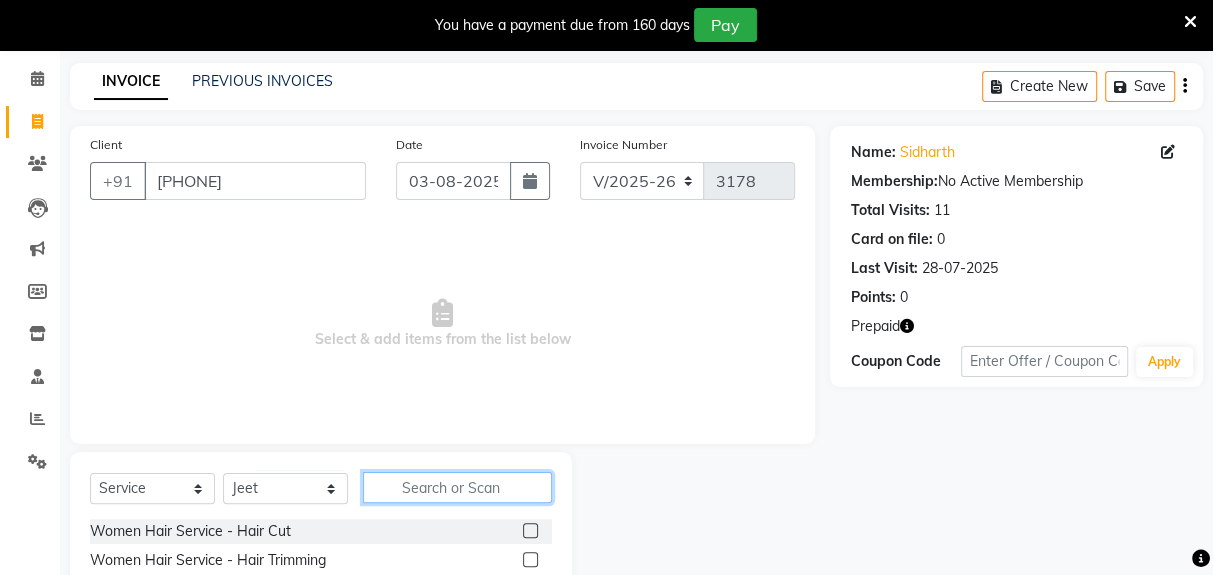 click 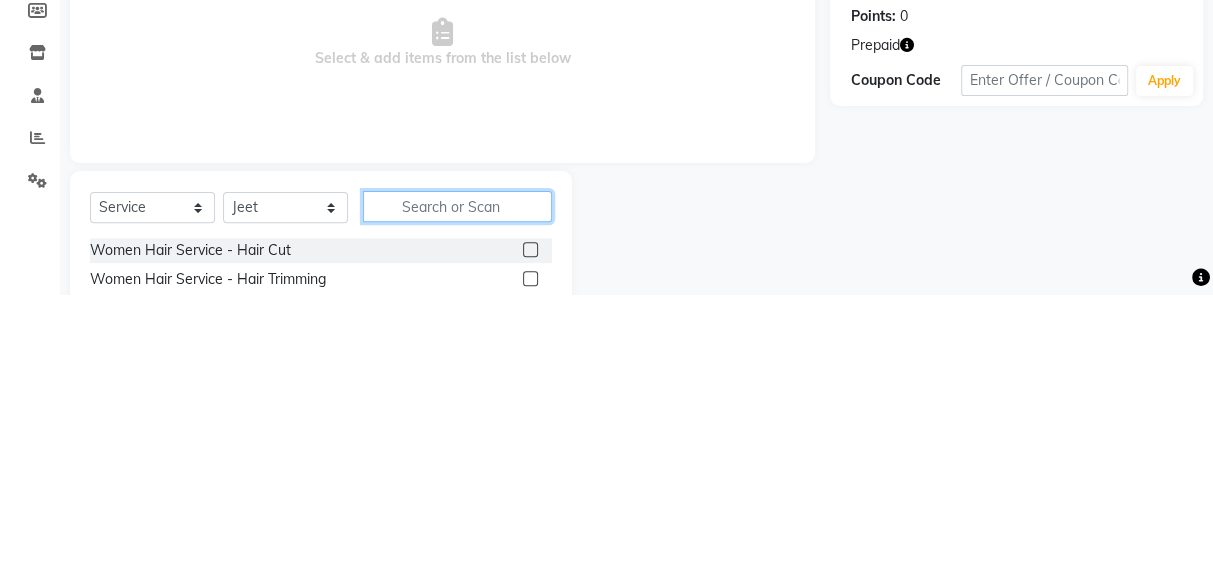 scroll, scrollTop: 123, scrollLeft: 0, axis: vertical 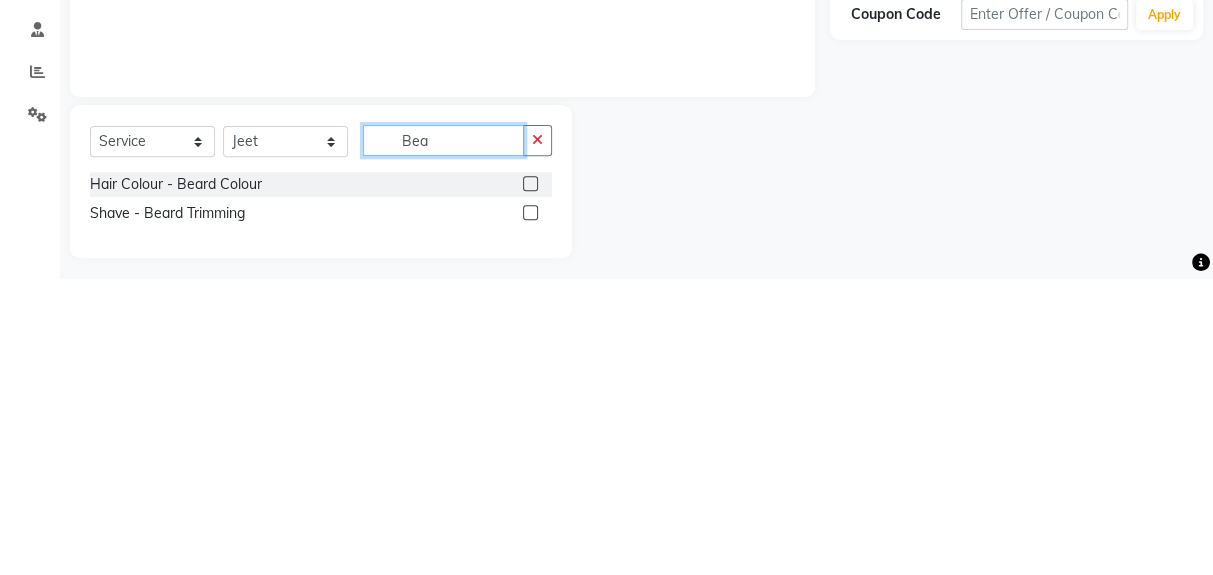 type on "Bea" 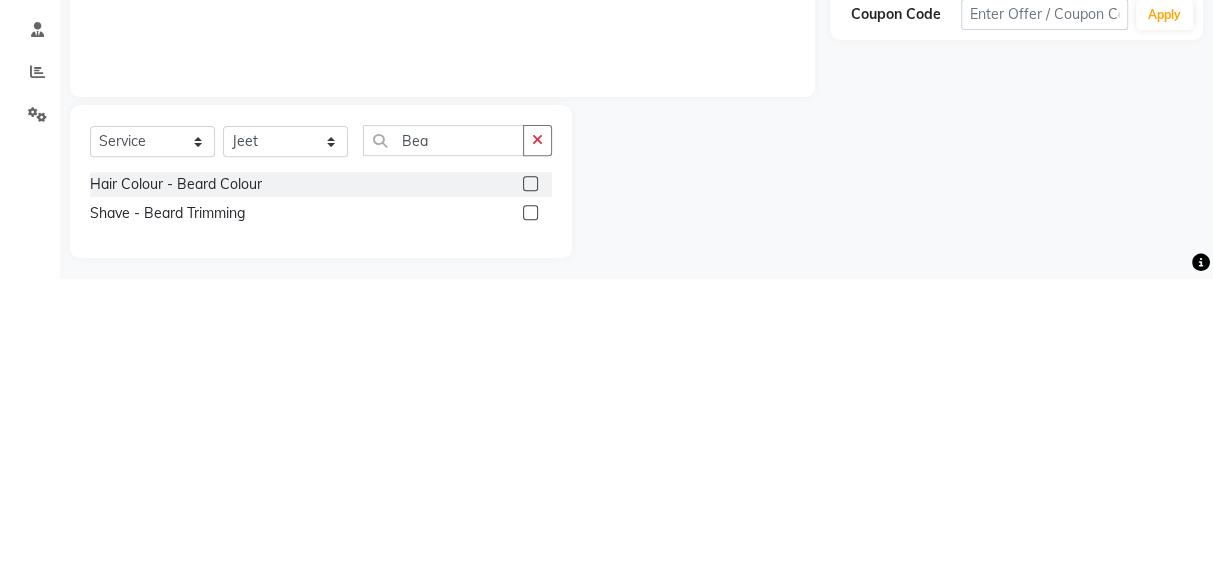 click on "Shave - Beard Trimming" 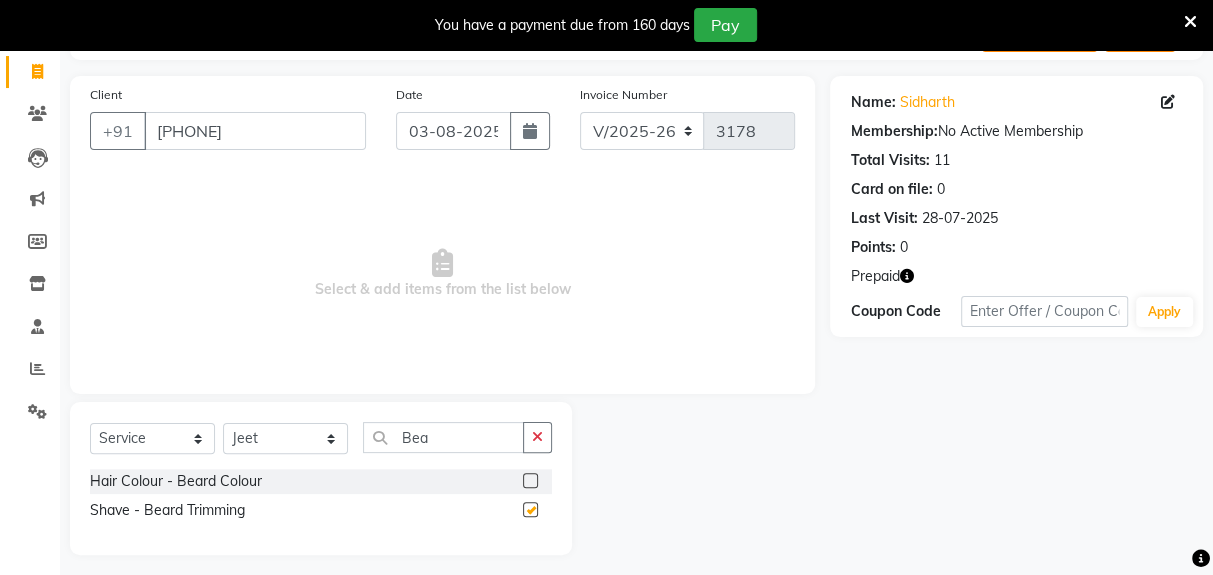 checkbox on "false" 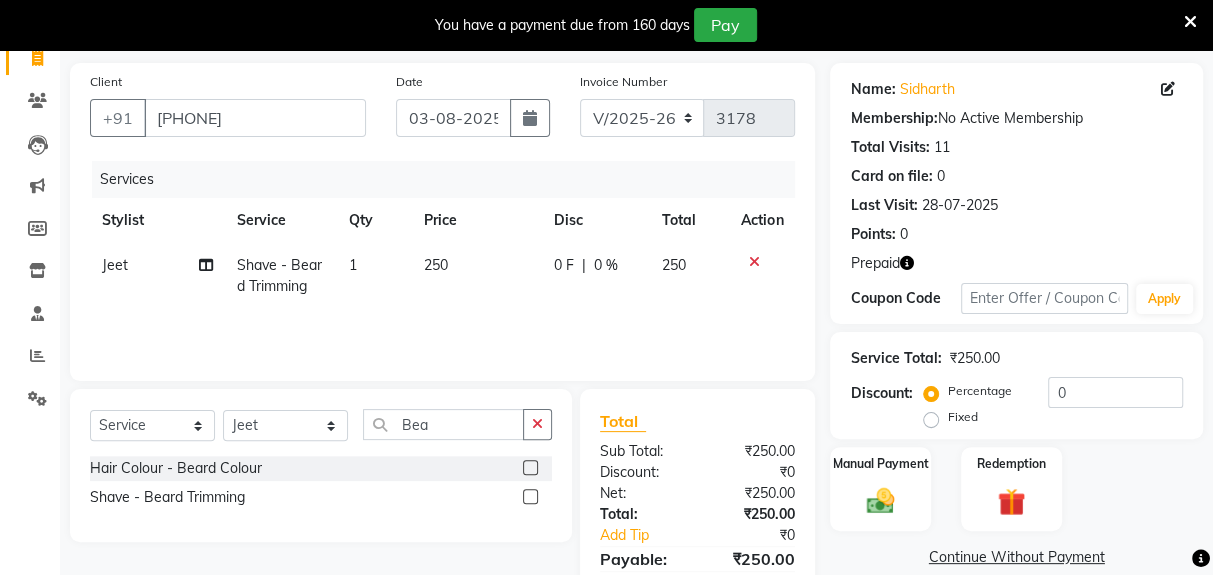 scroll, scrollTop: 143, scrollLeft: 0, axis: vertical 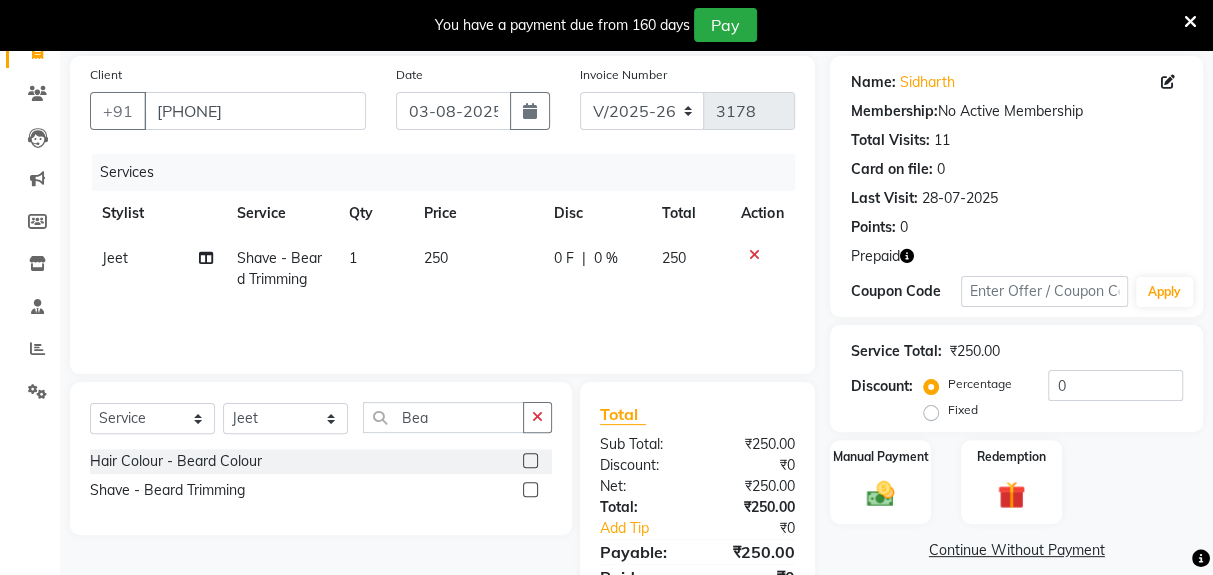 click on "Redemption" 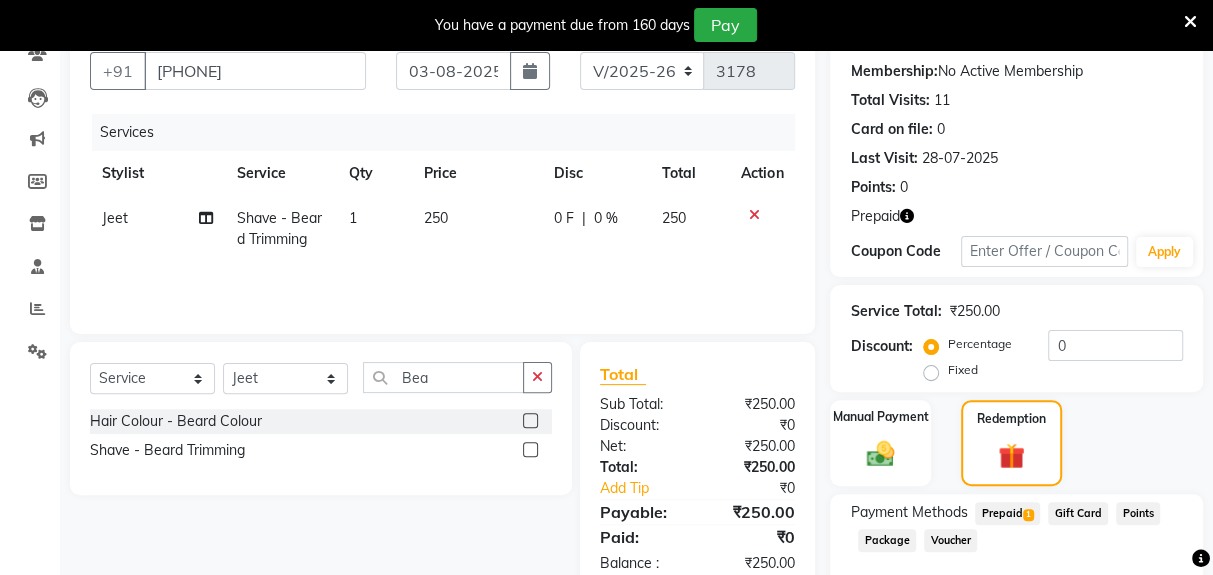 click on "Prepaid  1" 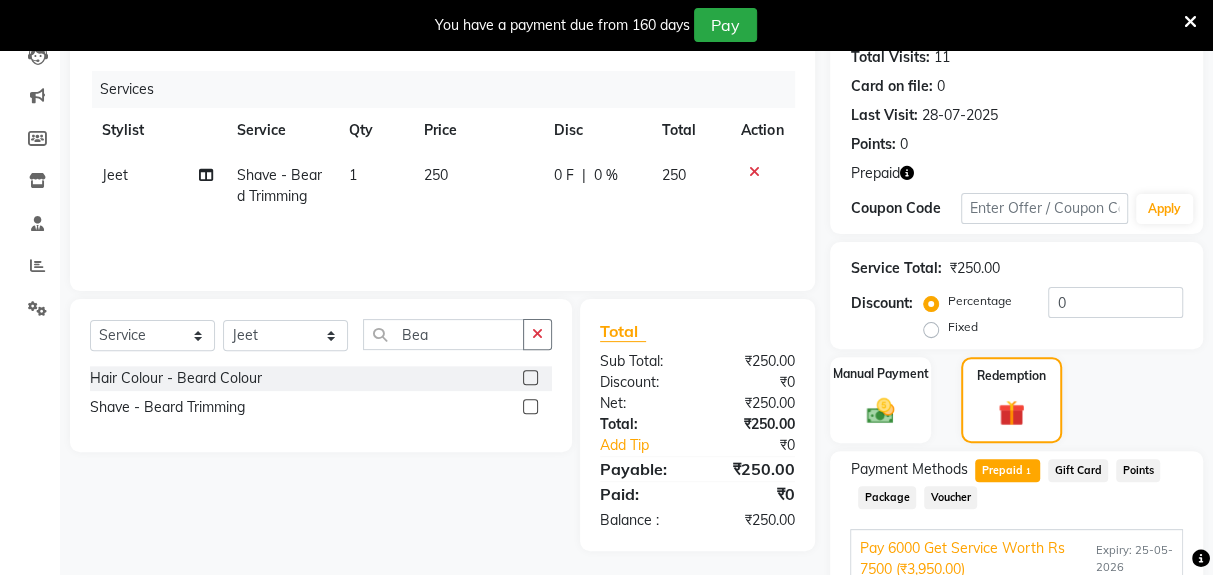 scroll, scrollTop: 236, scrollLeft: 0, axis: vertical 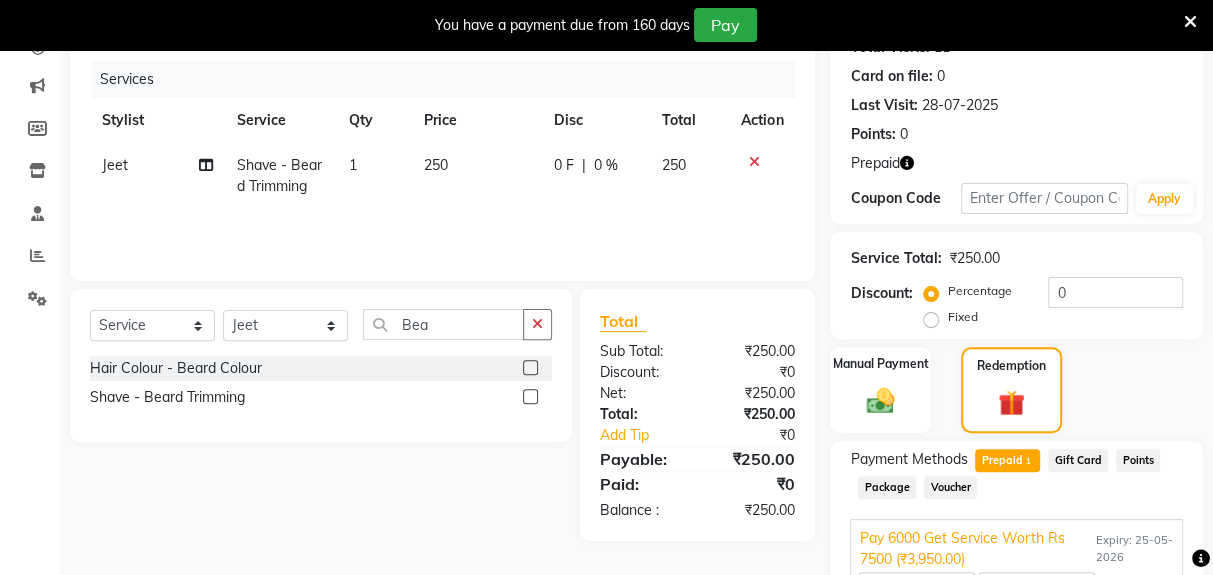 click on "Add" at bounding box center [1135, 589] 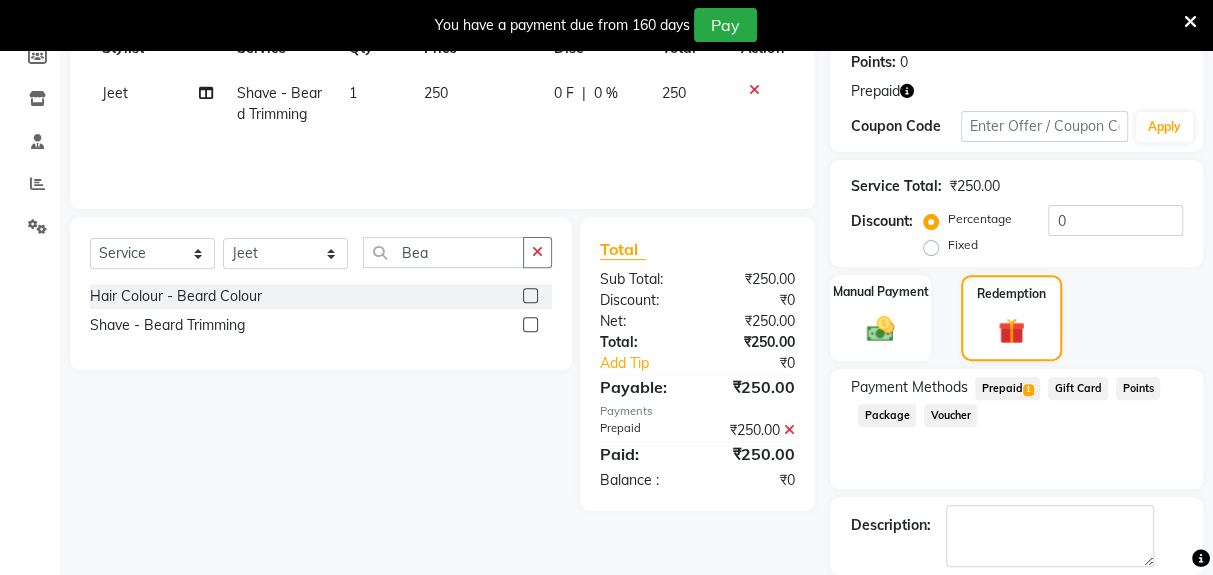scroll, scrollTop: 317, scrollLeft: 0, axis: vertical 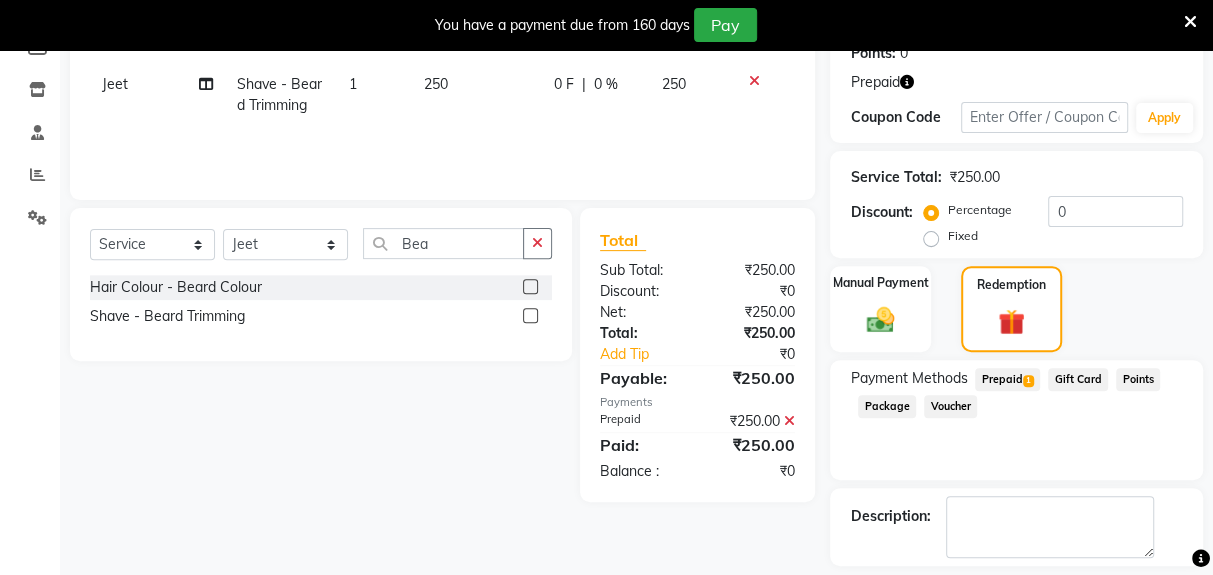 click on "Checkout" 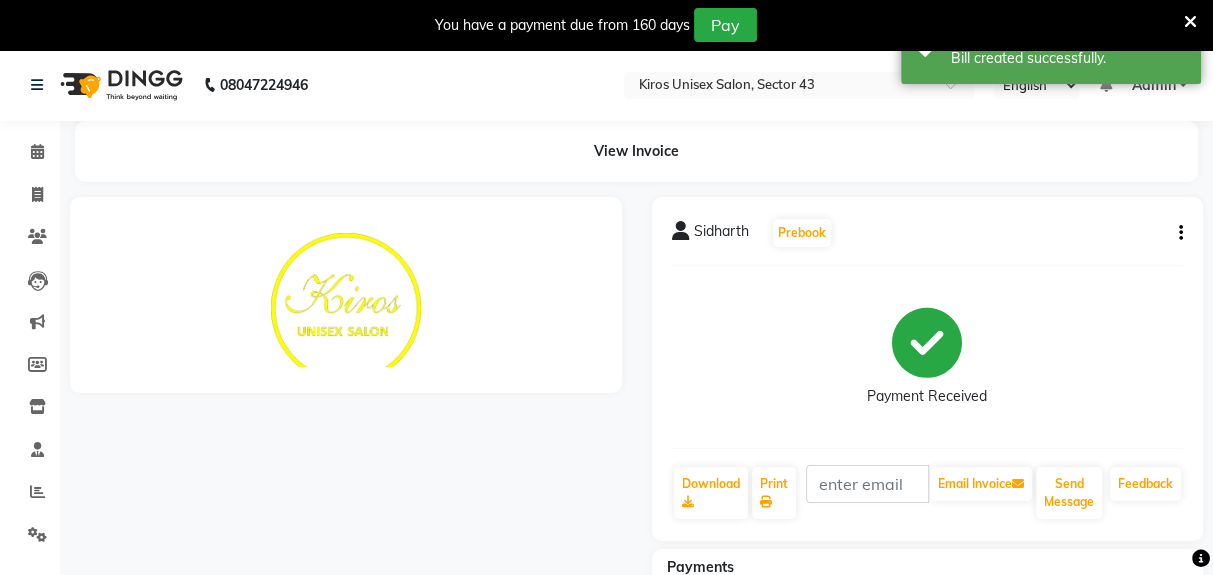 scroll, scrollTop: 0, scrollLeft: 0, axis: both 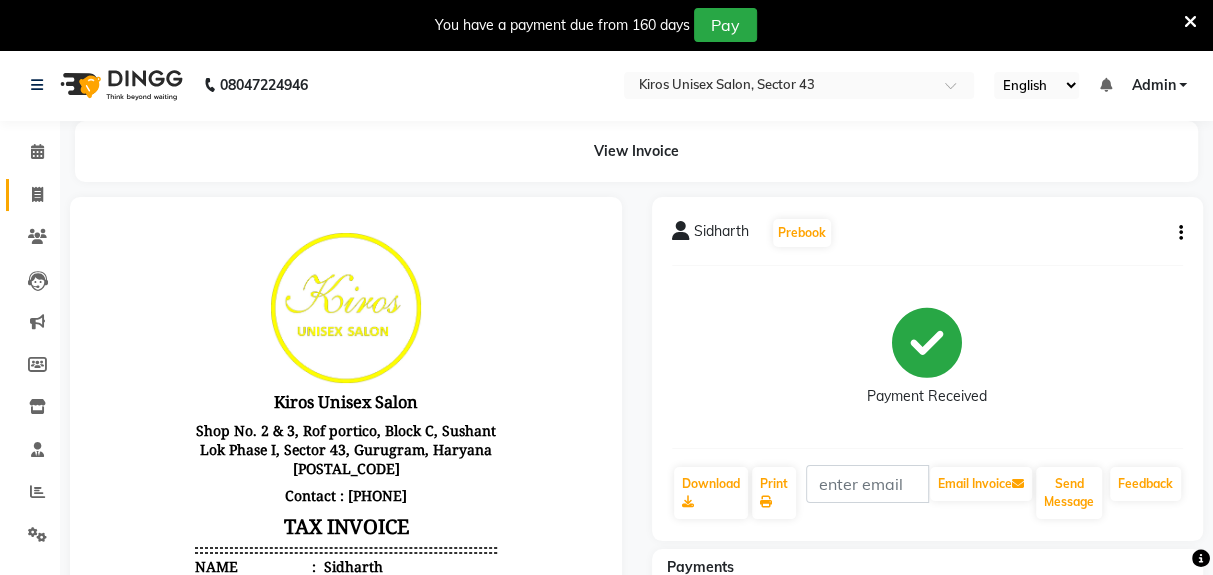 click 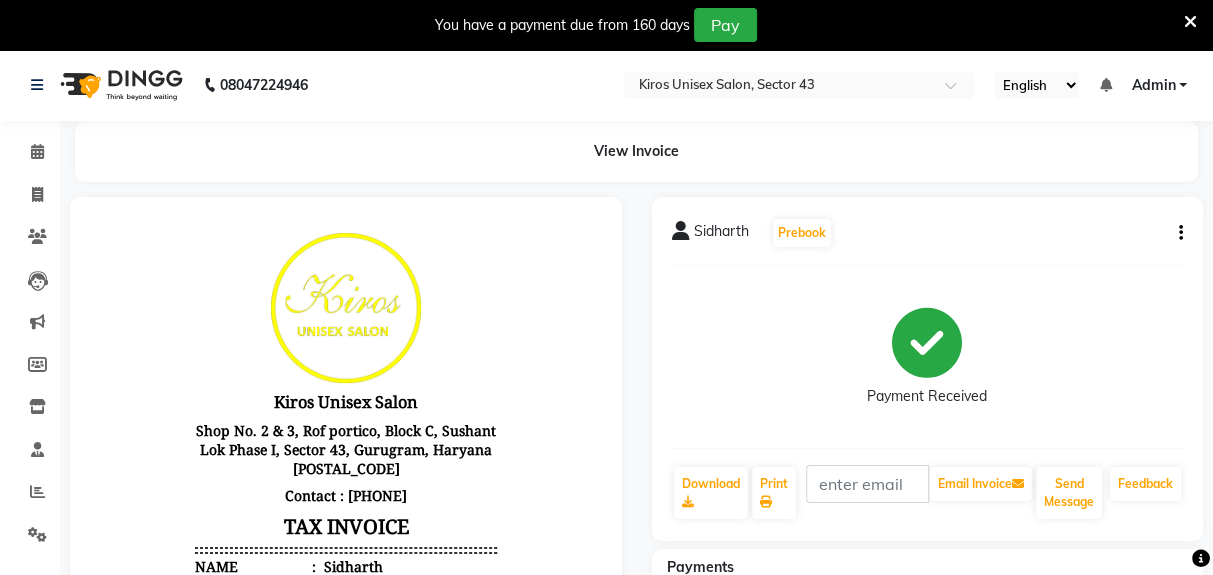 select on "service" 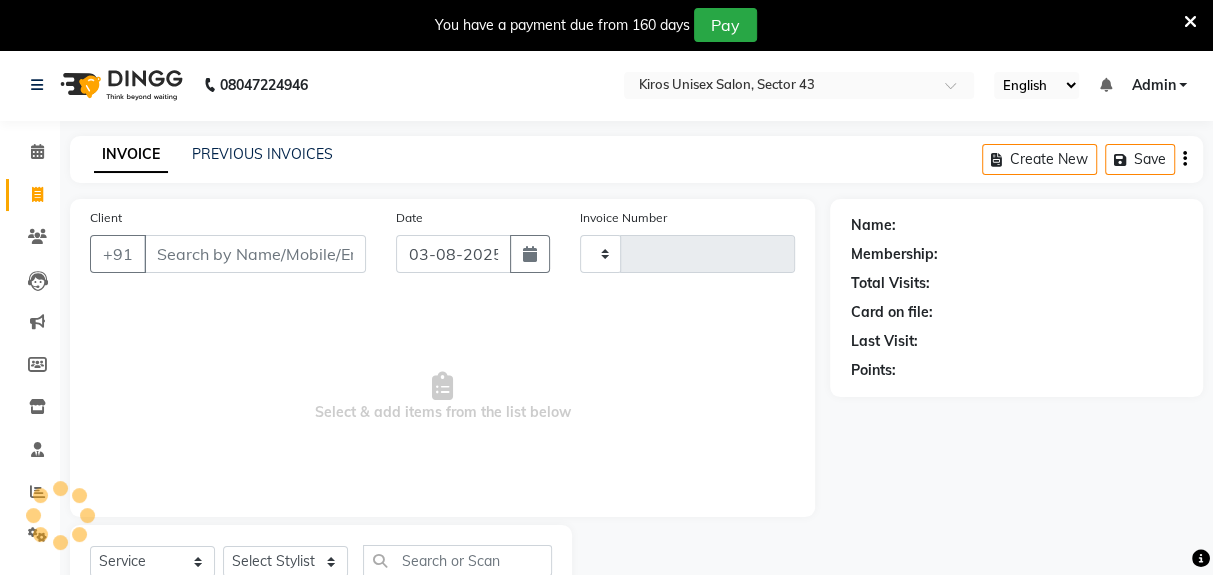scroll, scrollTop: 73, scrollLeft: 0, axis: vertical 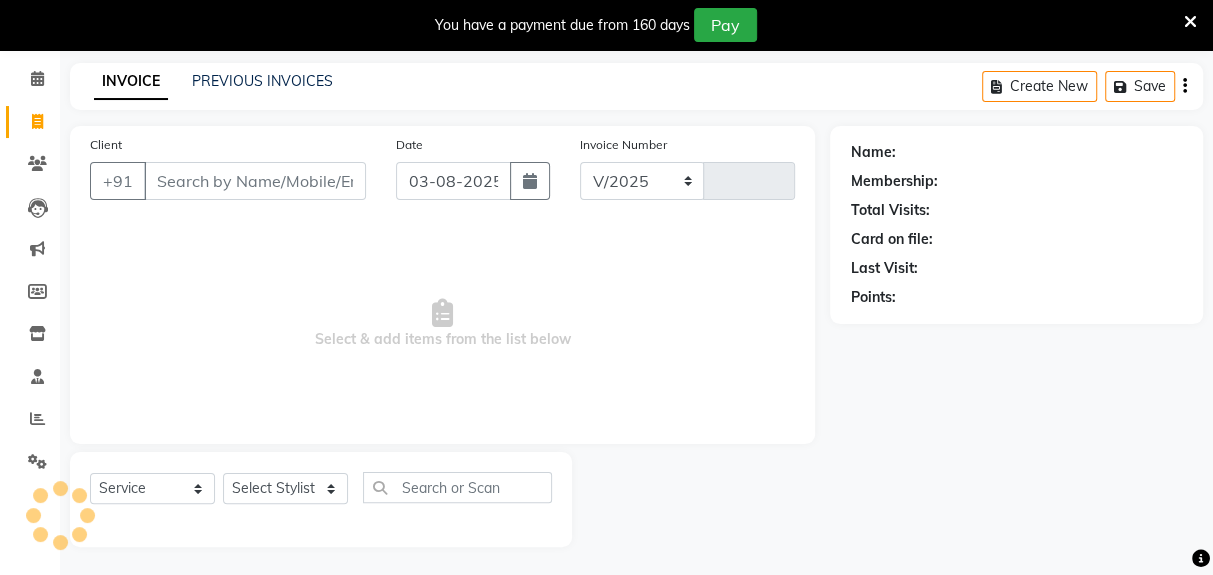 select on "5694" 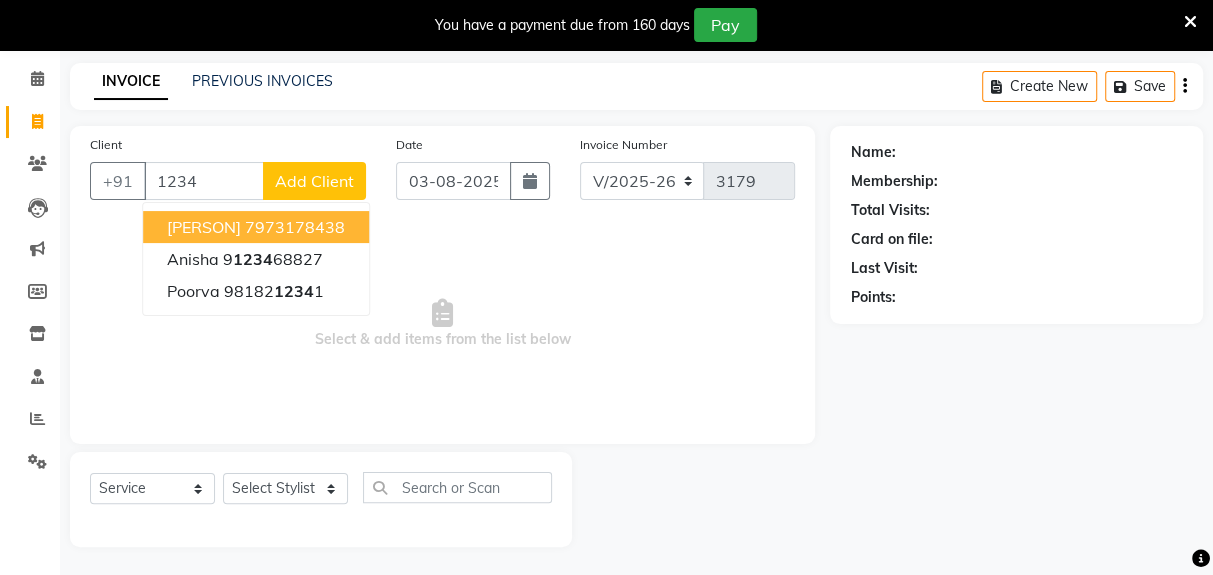 type on "1234" 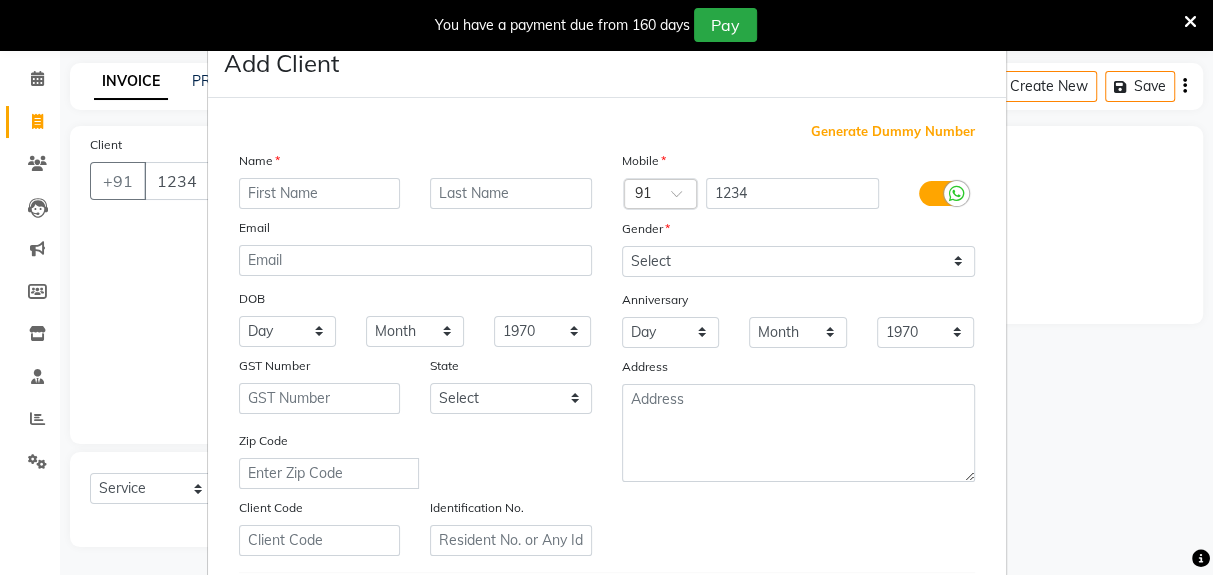 click on "Generate Dummy Number" at bounding box center [893, 132] 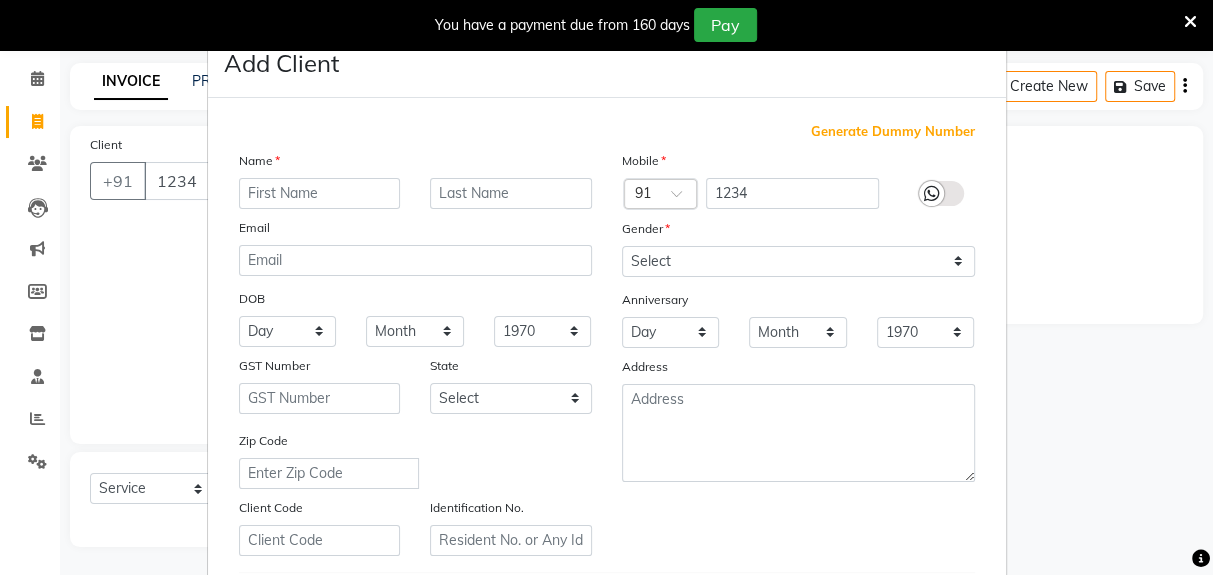 type on "[CREDIT_CARD]" 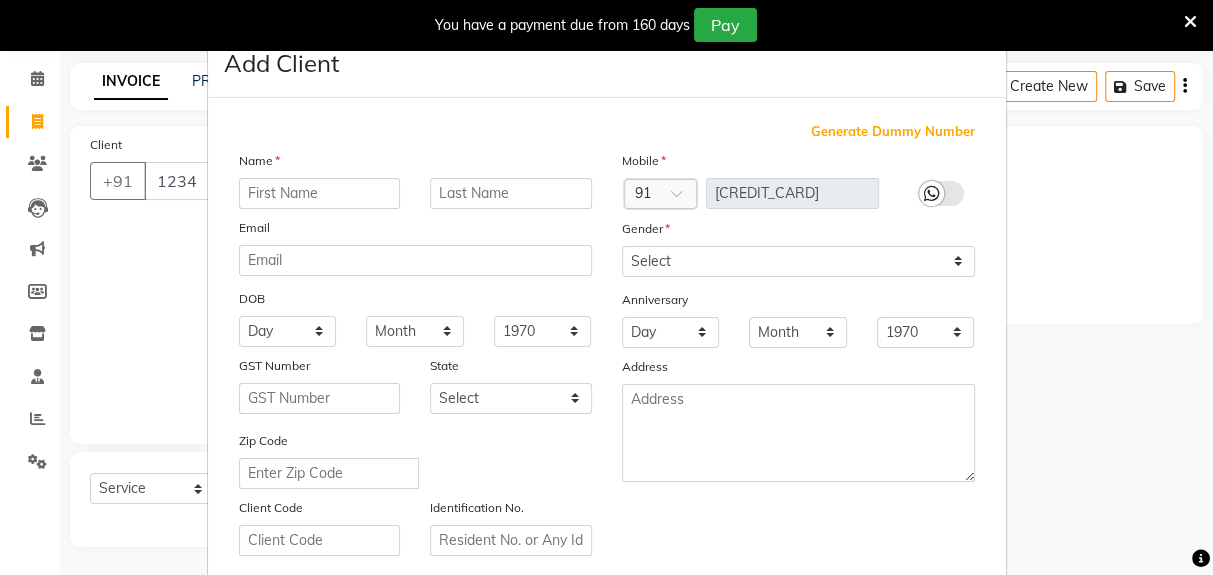 scroll, scrollTop: 0, scrollLeft: 0, axis: both 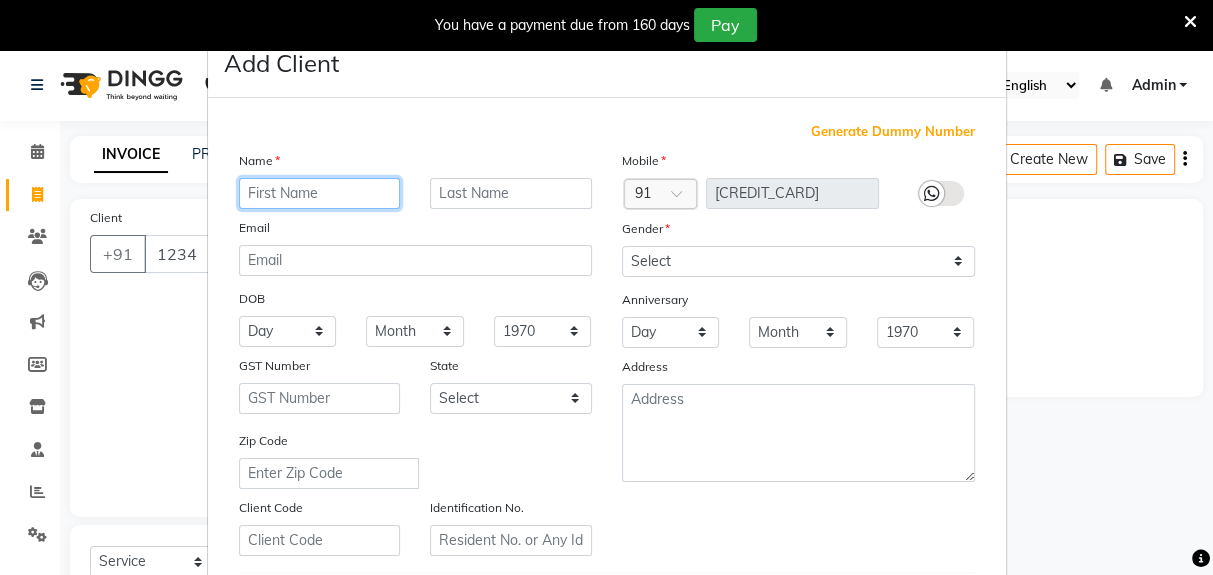 click at bounding box center (320, 193) 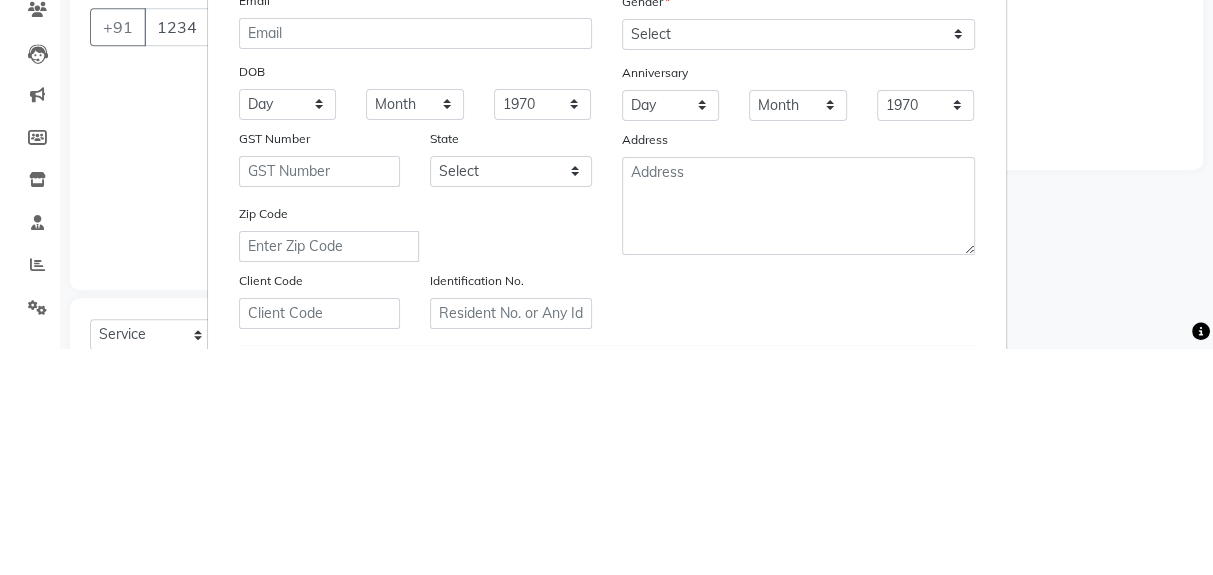 type on "Sagar" 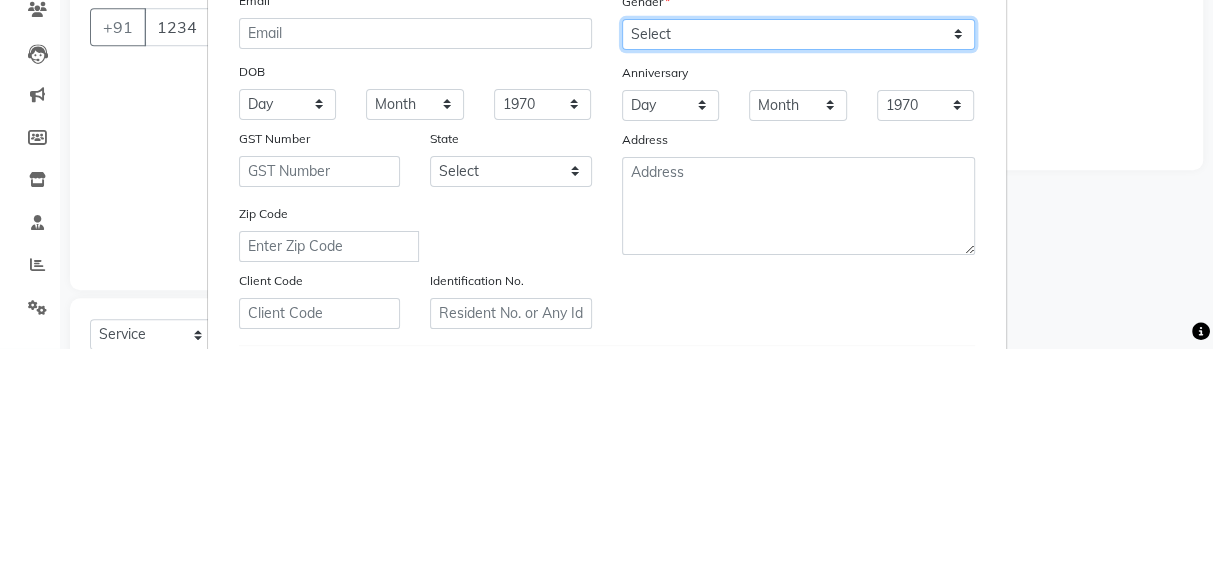 click on "Select Male Female Other Prefer Not To Say" at bounding box center (798, 261) 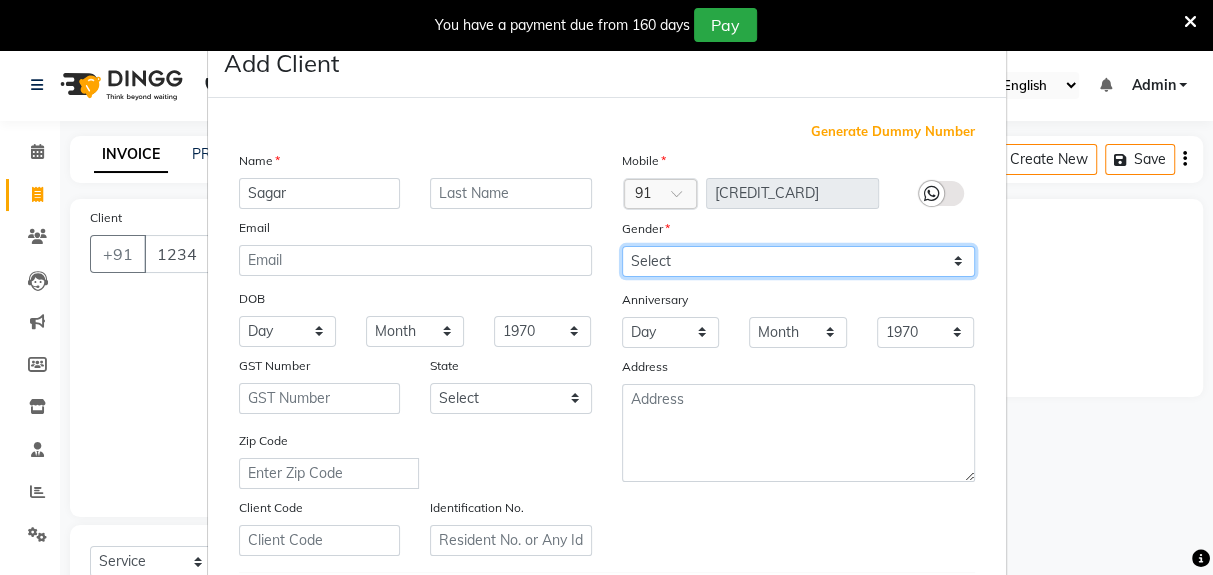 select on "female" 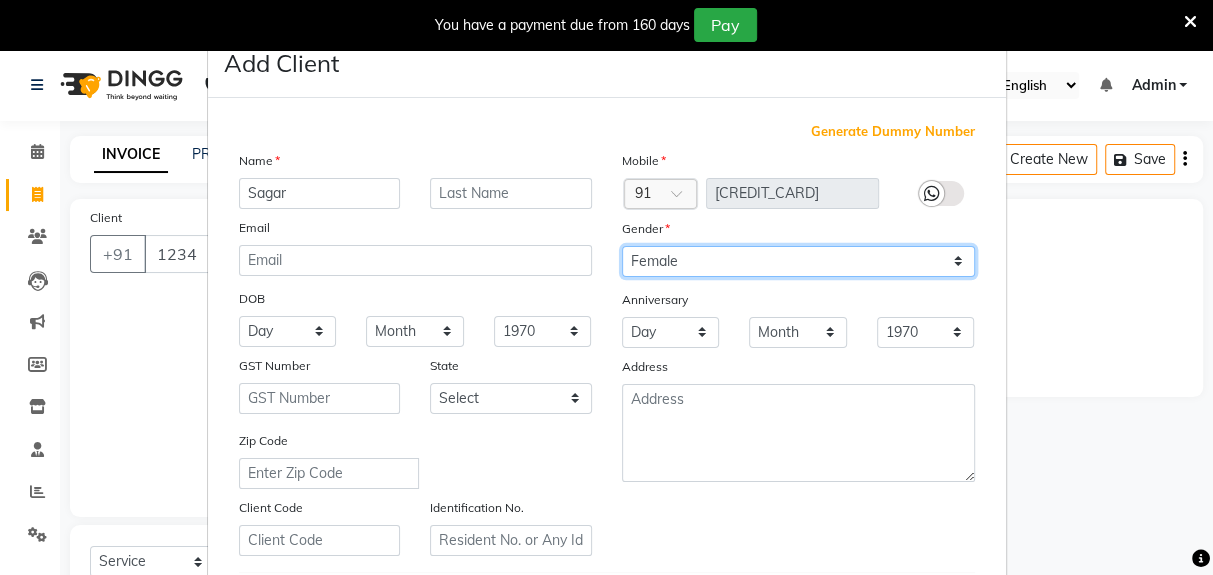 scroll, scrollTop: 255, scrollLeft: 0, axis: vertical 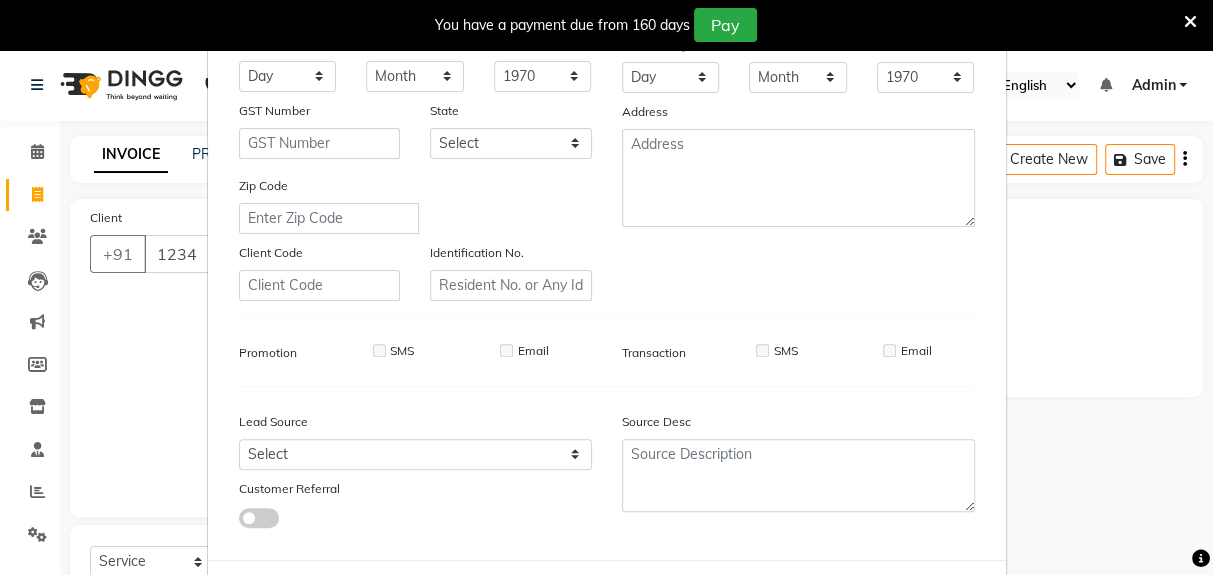 click on "Add" at bounding box center (873, 600) 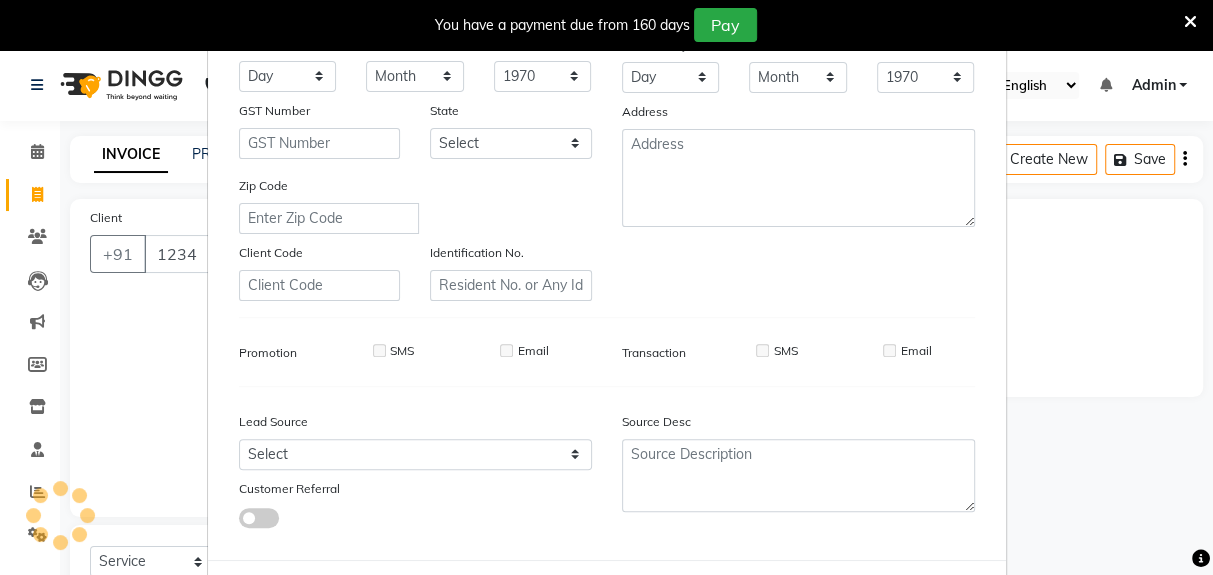 type on "[CREDIT_CARD]" 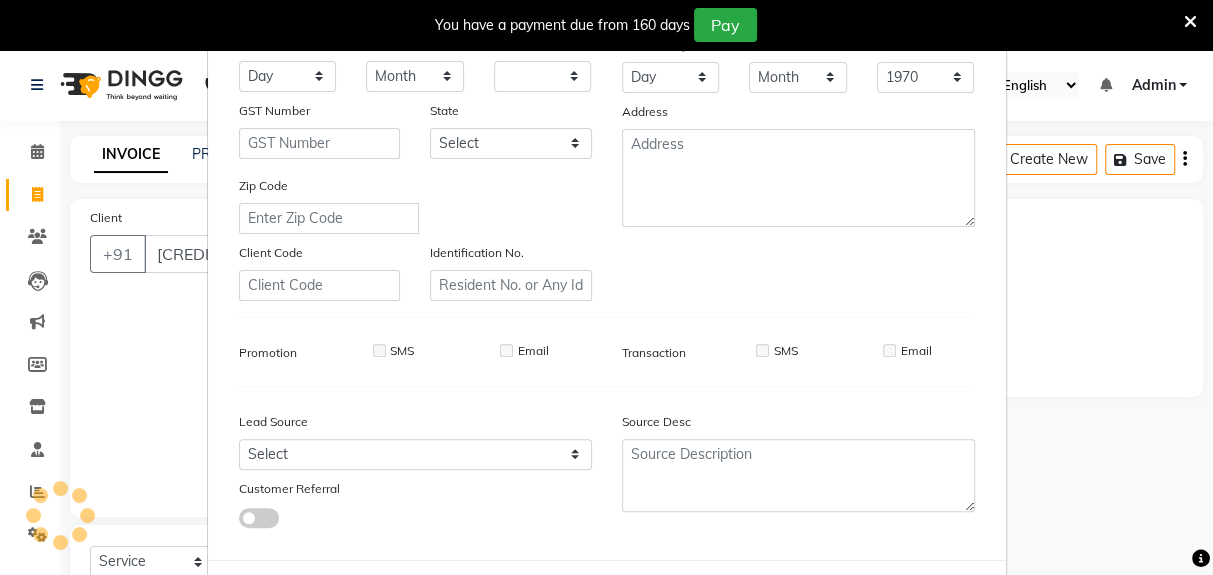 select 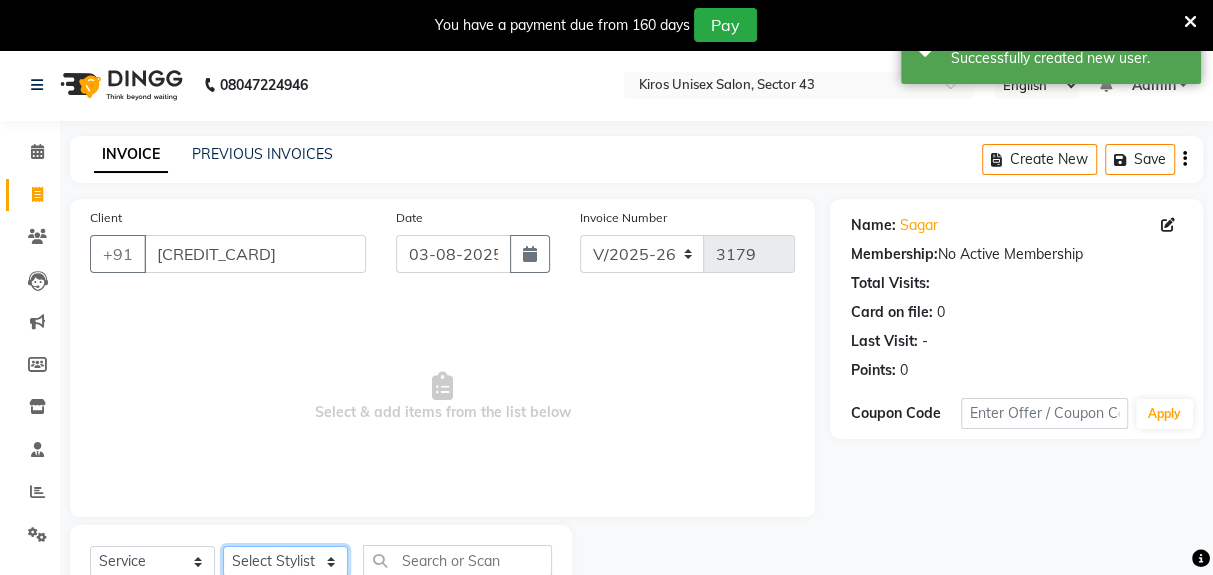 click on "Select Stylist [PERSON] [PERSON] [PERSON] [PERSON] [PERSON] [PERSON] [PERSON] [PERSON] [PERSON] [PERSON] [PERSON]" 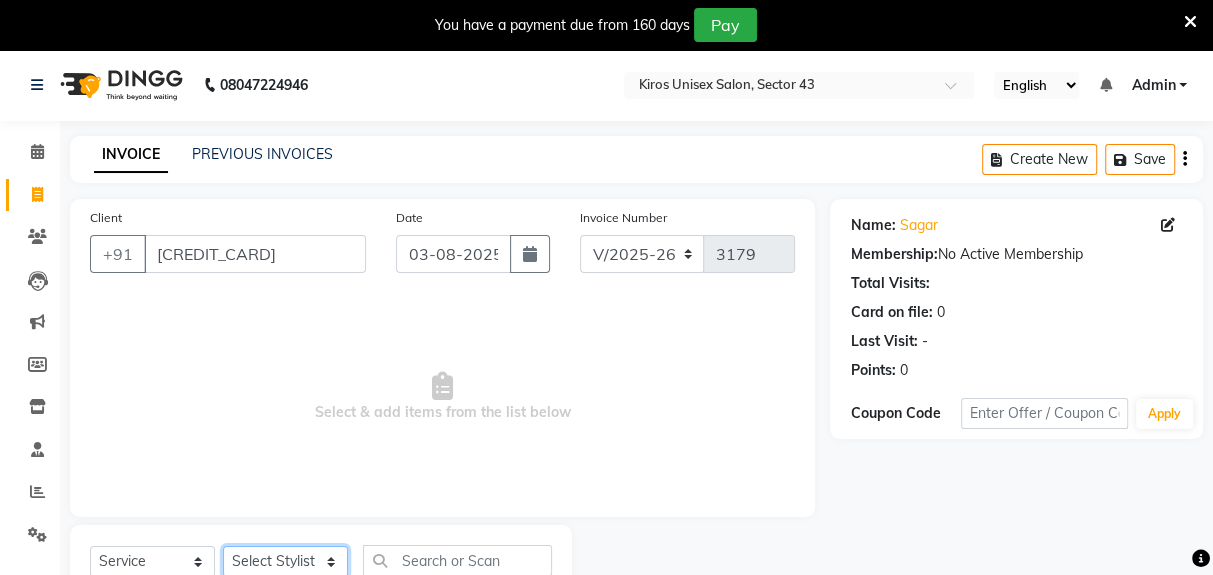 select on "78251" 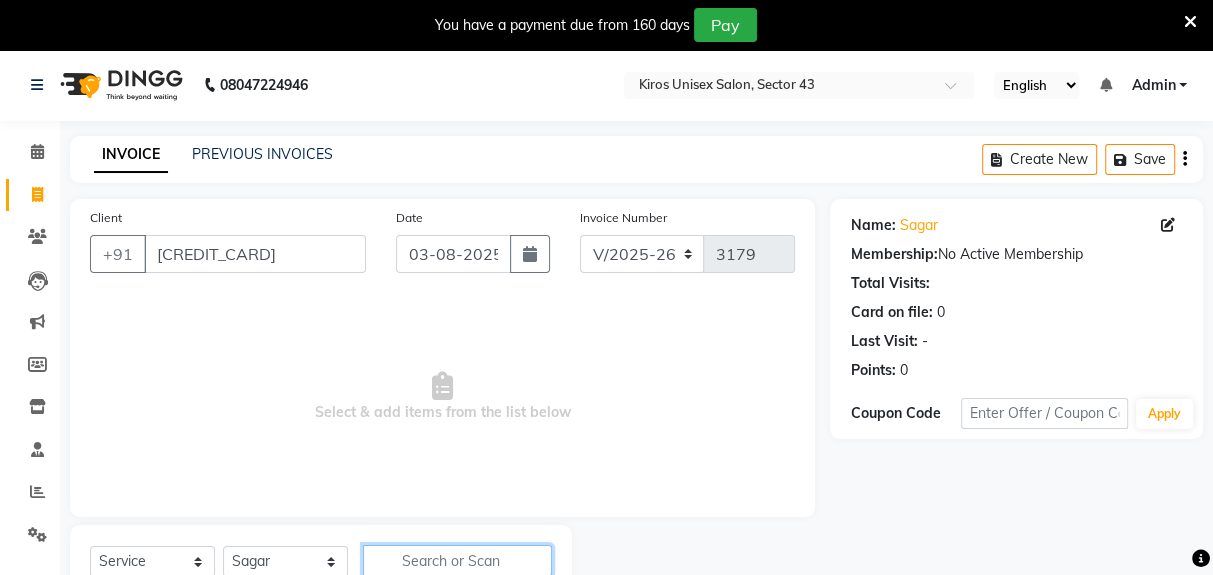 click 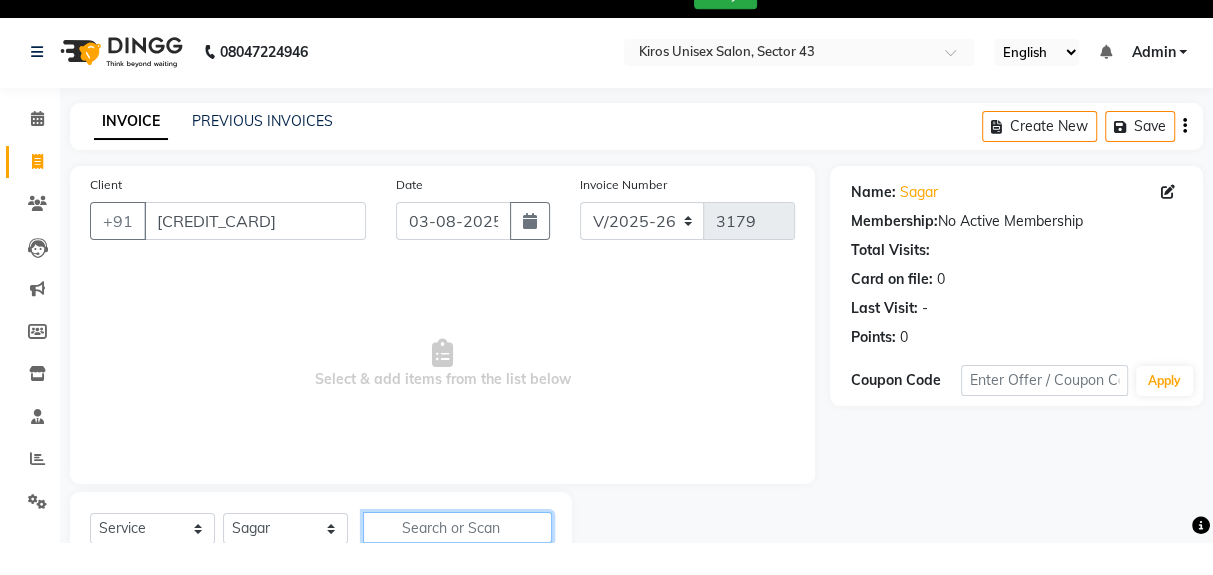 scroll, scrollTop: 80, scrollLeft: 0, axis: vertical 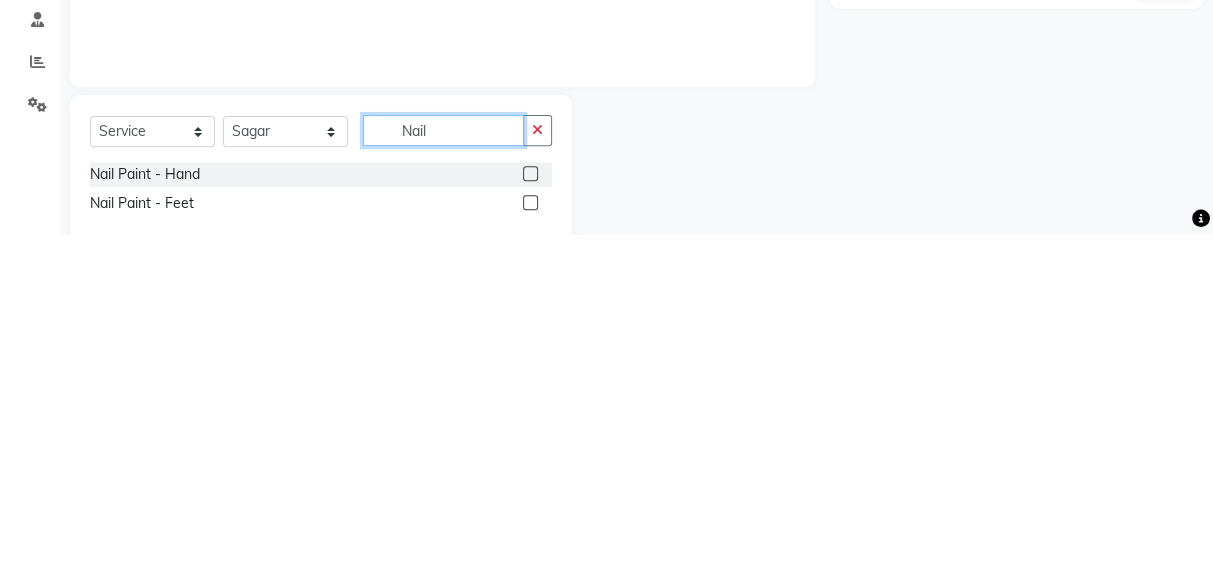 type on "Nail" 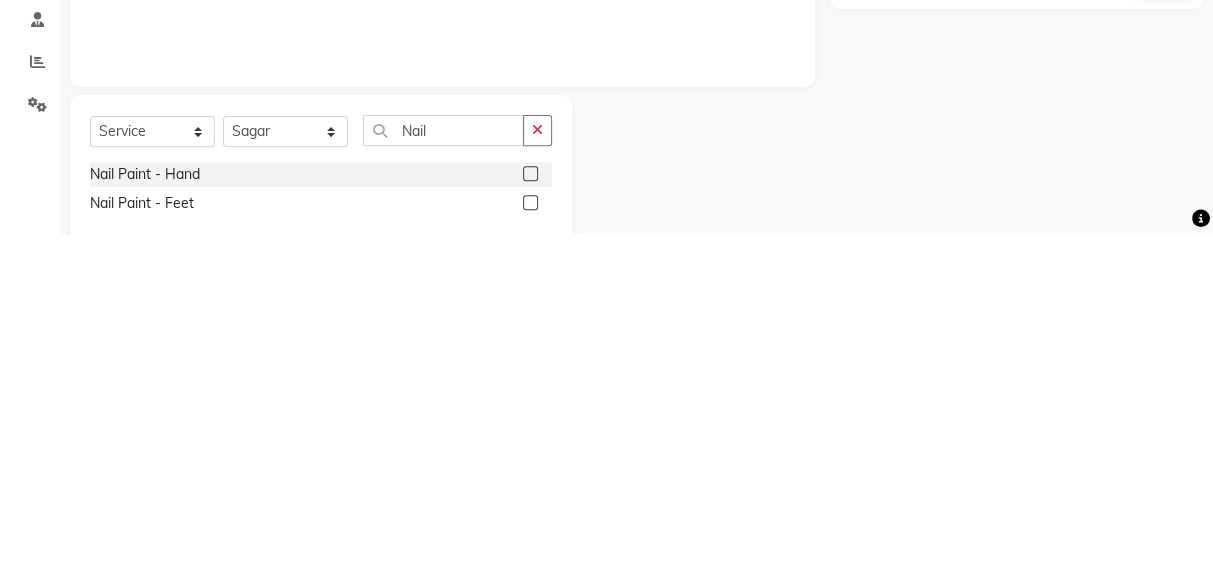 click 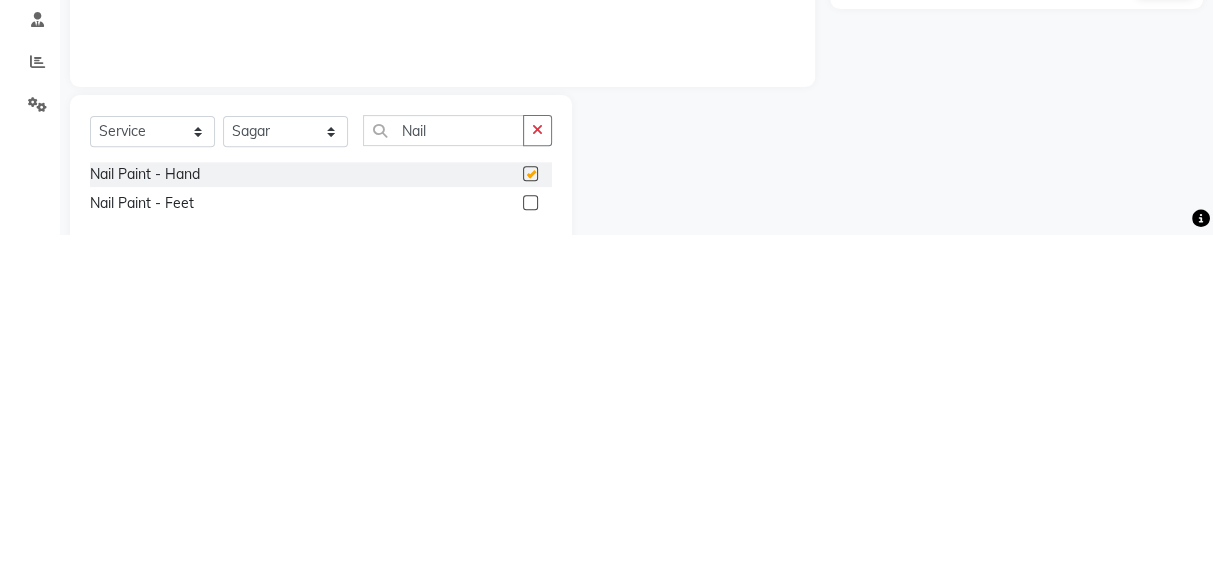 scroll, scrollTop: 90, scrollLeft: 0, axis: vertical 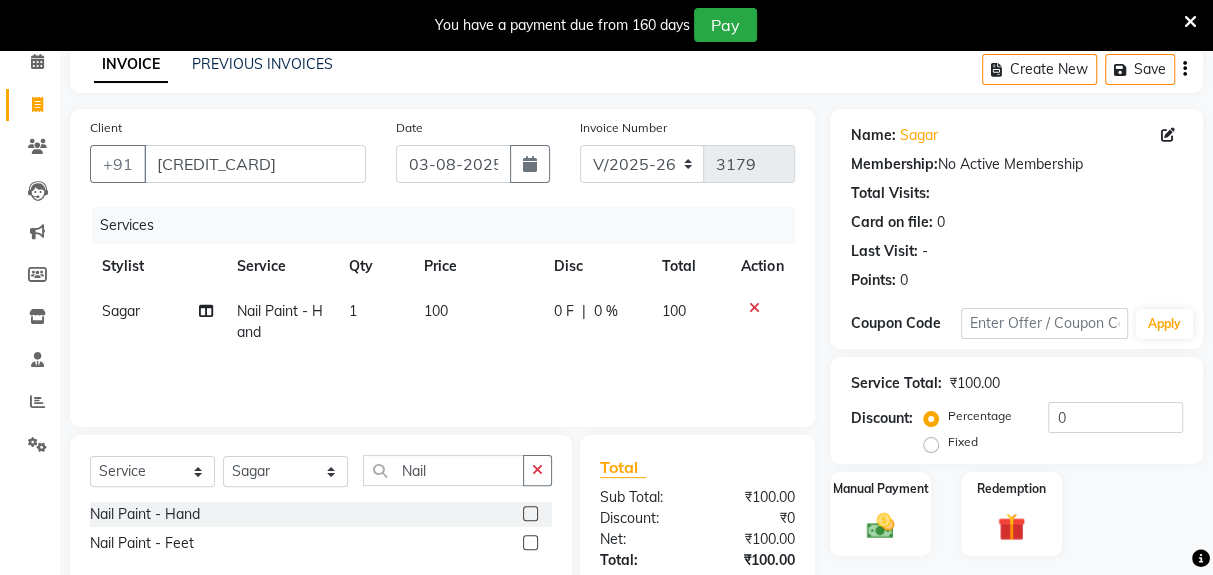 checkbox on "false" 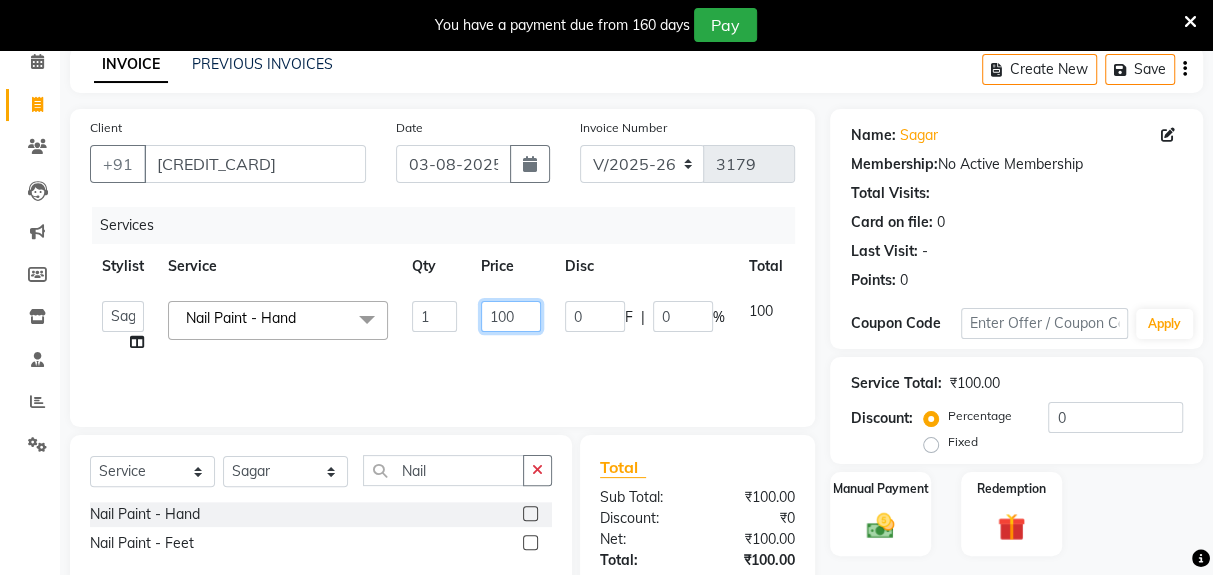 click on "100" 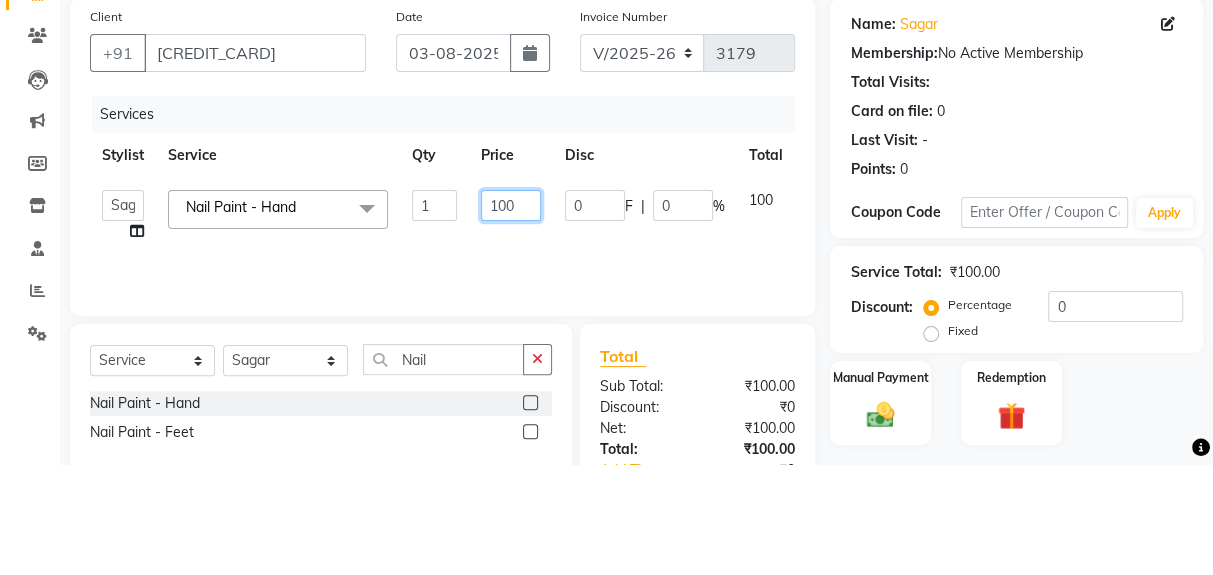 scroll, scrollTop: 90, scrollLeft: 0, axis: vertical 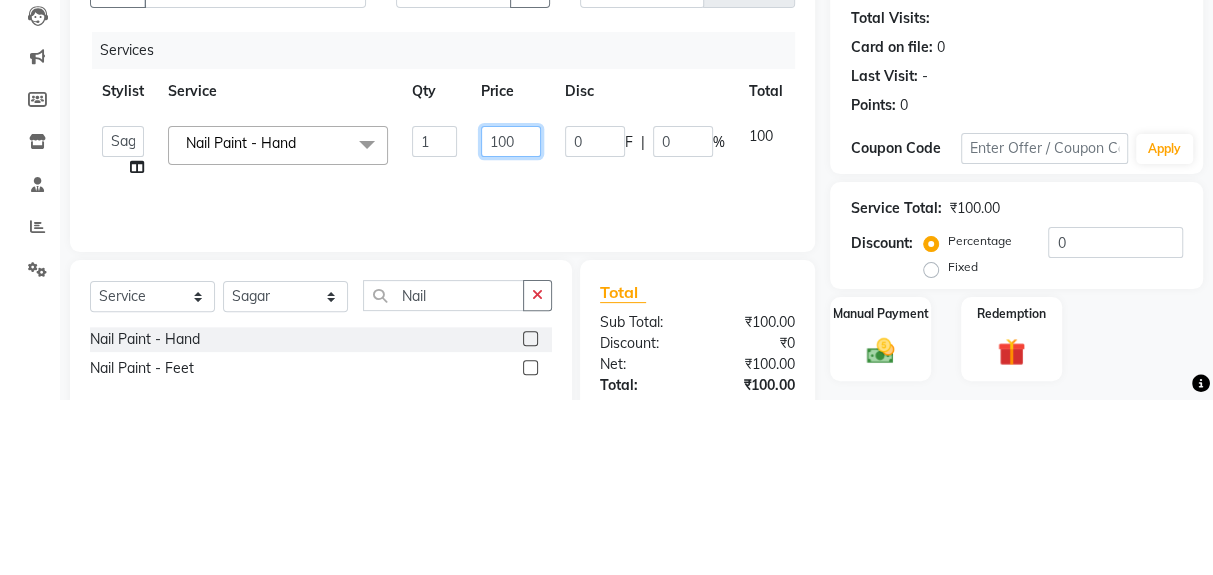 type on "1000" 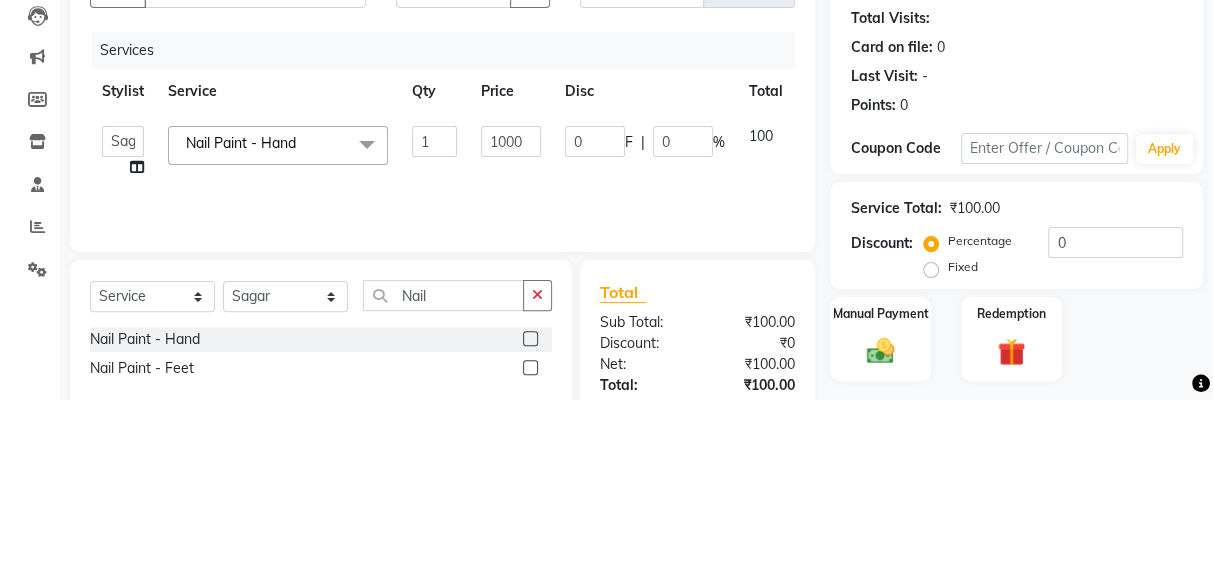 click on "Services Stylist Service Qty Price Disc Total Action [PERSON] [PERSON] [PERSON] [PERSON] [PERSON] [PERSON] [PERSON] [PERSON] [PERSON] [PERSON] [PERSON] Nail Paint - Hand x Women Hair Service - Hair Cut Women Hair Service - Hair Trimming Hair spa treatment Hair spa molecular Style Moroccan argan Style dead see minerals Face massage Under arms waxing Head Wash - L’Oréal Head Wash - Sulphate Free Head Wash - Gk Styling - Blow Dry Styling - Ironing Styling - Curls Styling - Combo: Head Wash (L’Oréal) And Blow Dry Threading - Eyebrow/ Upper Lip/ Chin/ Forehead Threading - Side Locks Threading - Full Face Hair Colour - Majirel Female Hair Colour - Inoa Female Hair Colour - Application Female Hair Colour - Majirel Hair Colour - Inoa Hair Colour - Application Hair Colour - Beard Colour Hair Spa - L’Oréal Basic Hair Spa - Mythic Spa Hair Spa - Macadamia Spa / Moroccan Hair Treatment Hair Spa - Ola Plex Hair Treatment - Dandruff/ Hair Fall Treatment Hair Treatment - Smoothening Hair Treatment - Keratin Nail Paint - Hand" 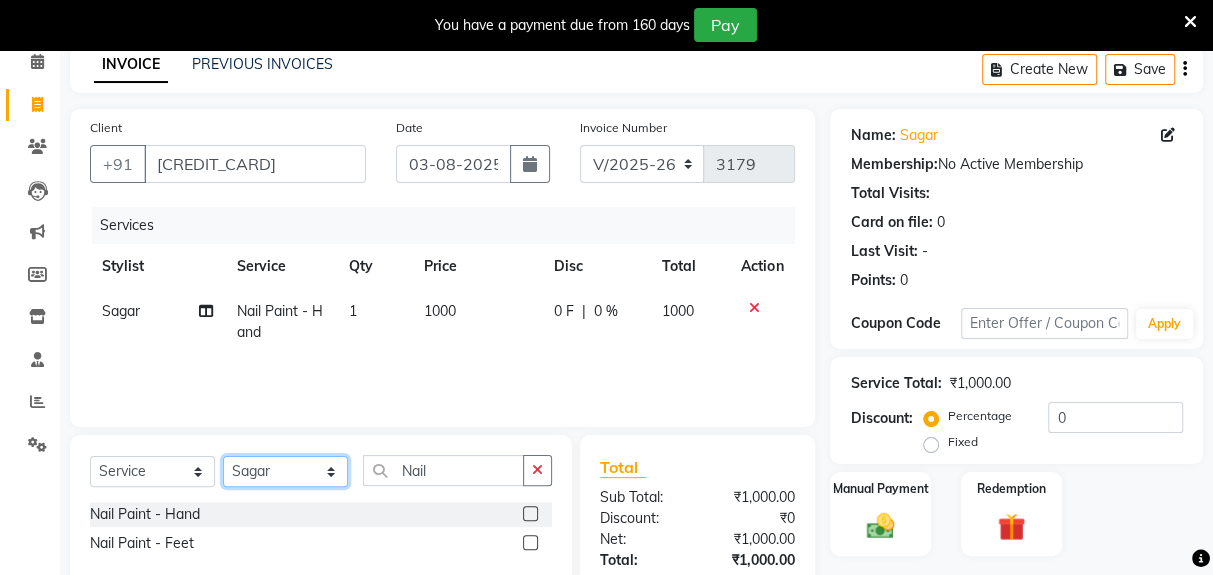 click on "Select Stylist [PERSON] [PERSON] [PERSON] [PERSON] [PERSON] [PERSON] [PERSON] [PERSON] [PERSON] [PERSON] [PERSON]" 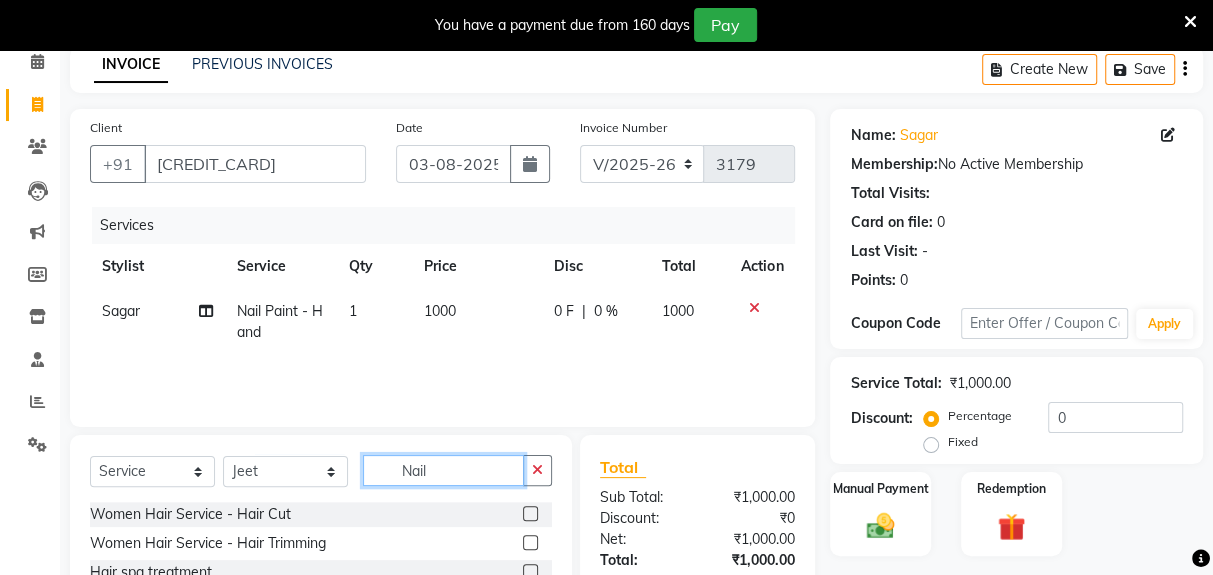 click on "Nail" 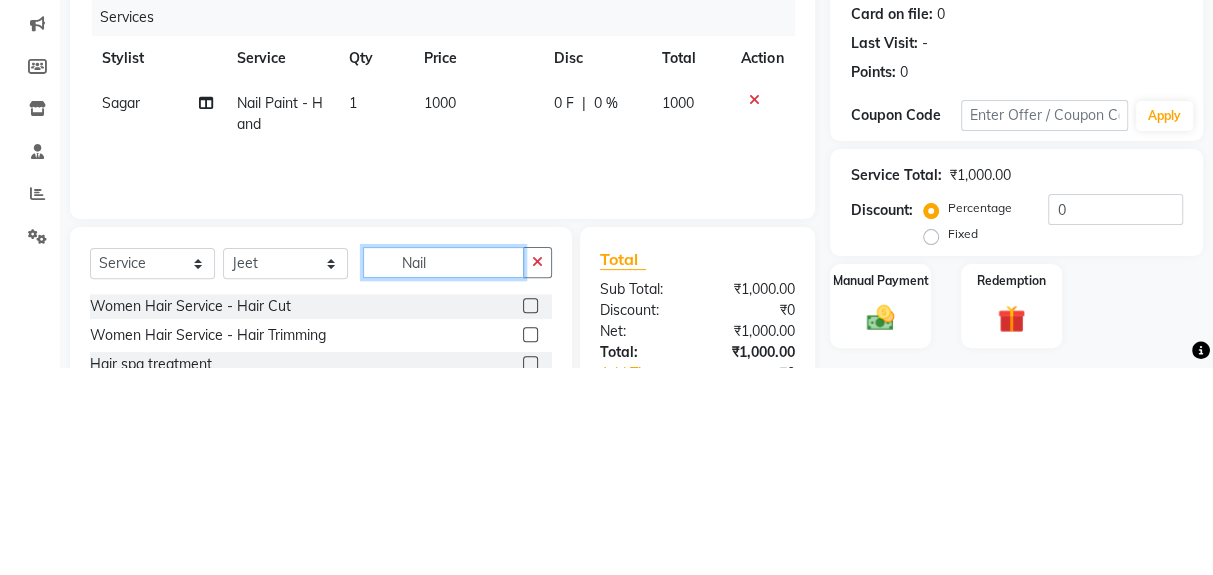 scroll, scrollTop: 123, scrollLeft: 0, axis: vertical 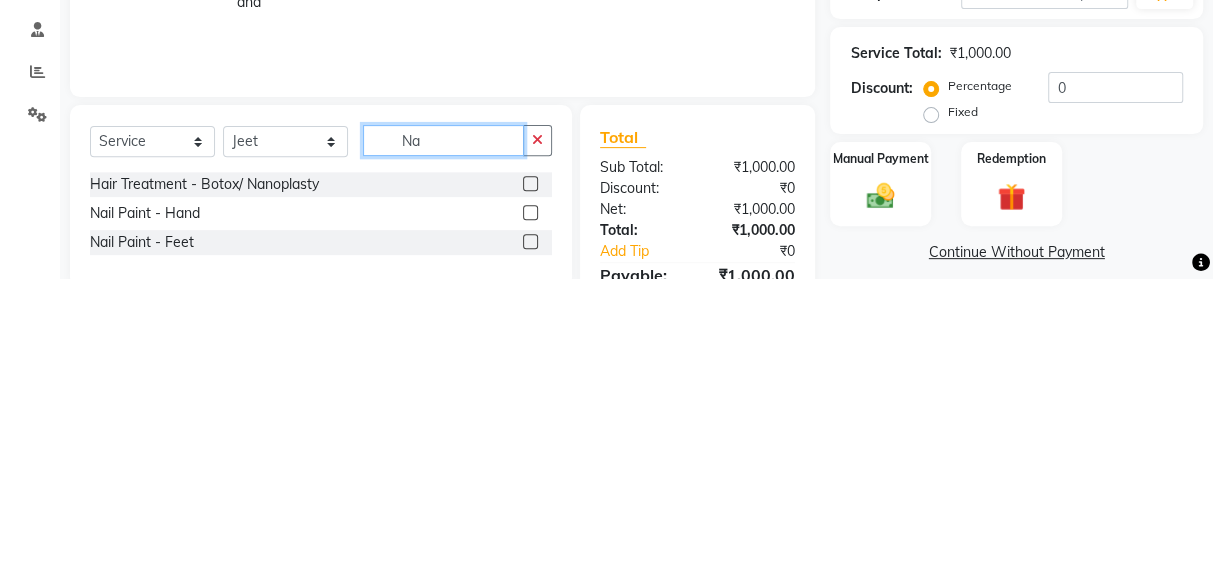 type on "N" 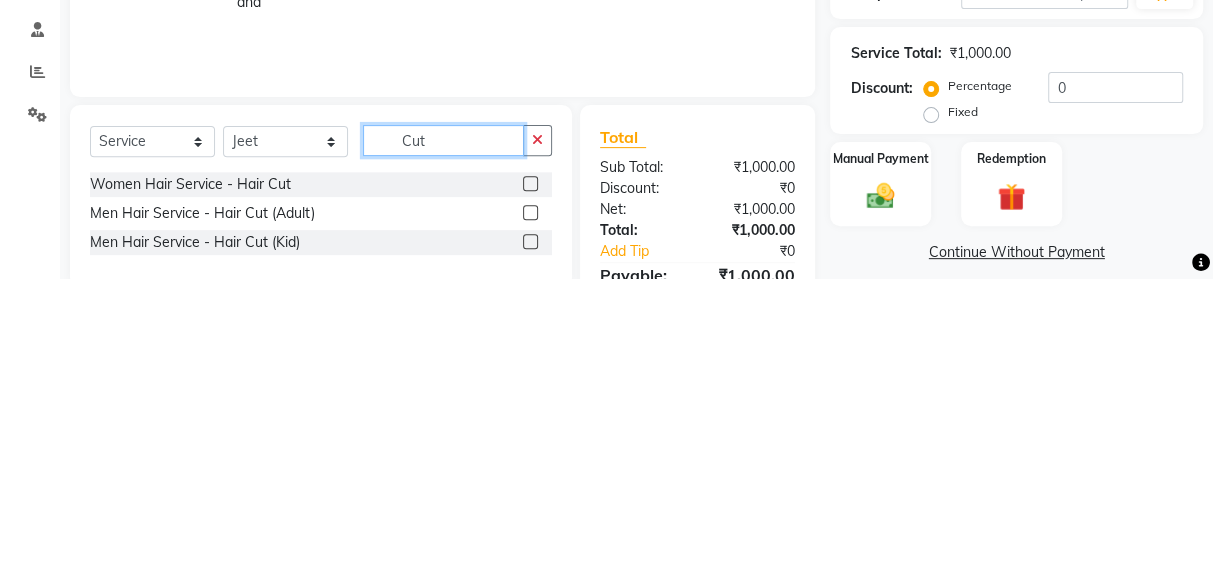 type on "Cut" 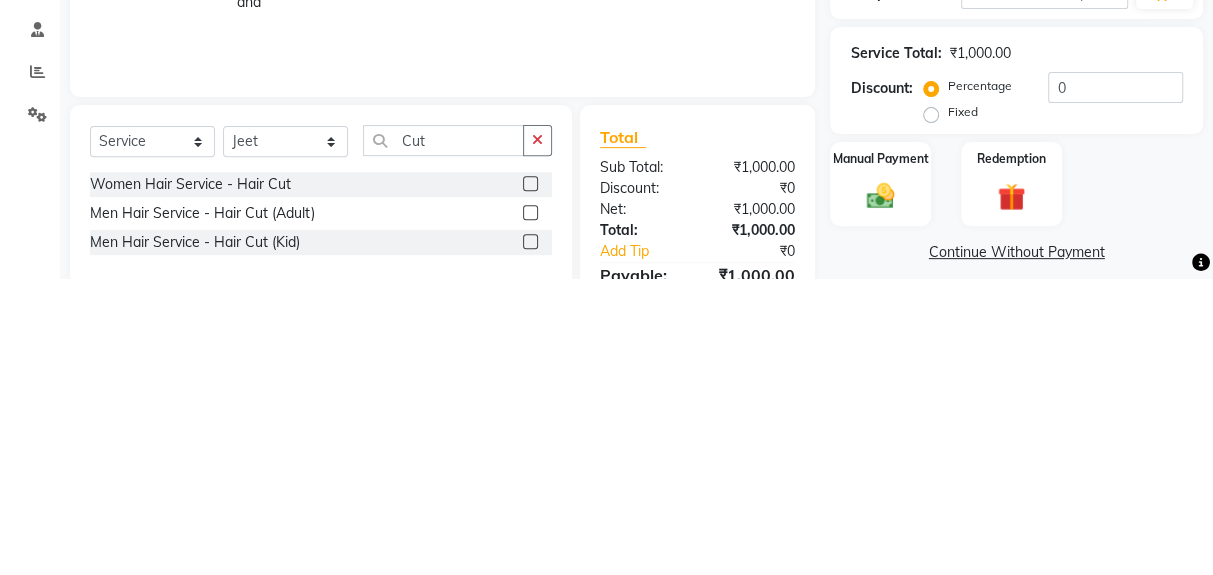 click 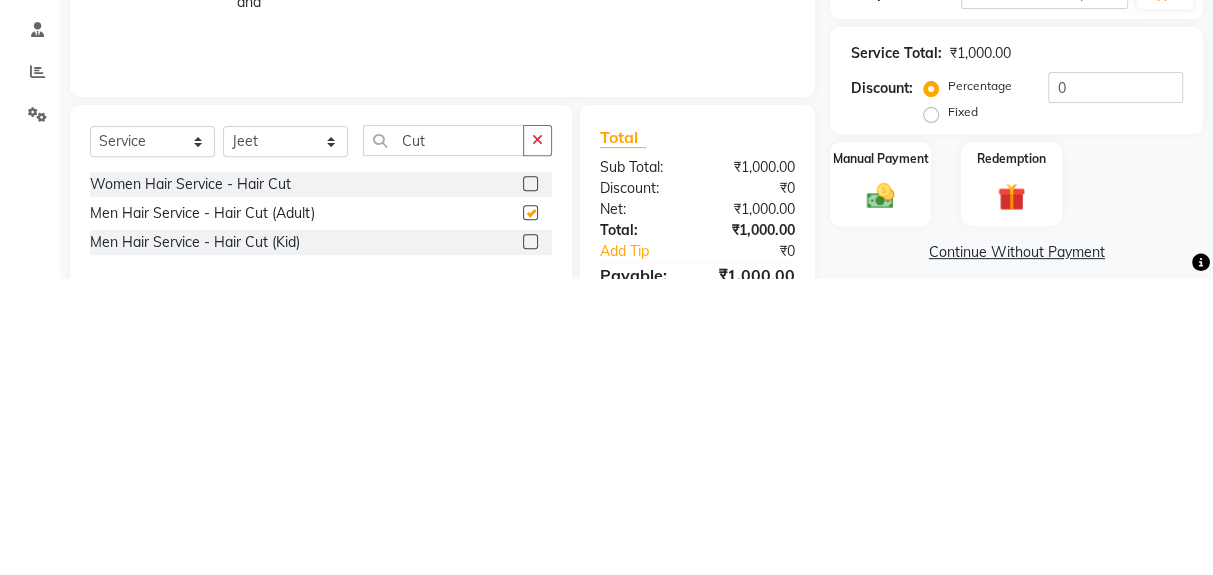 scroll, scrollTop: 123, scrollLeft: 0, axis: vertical 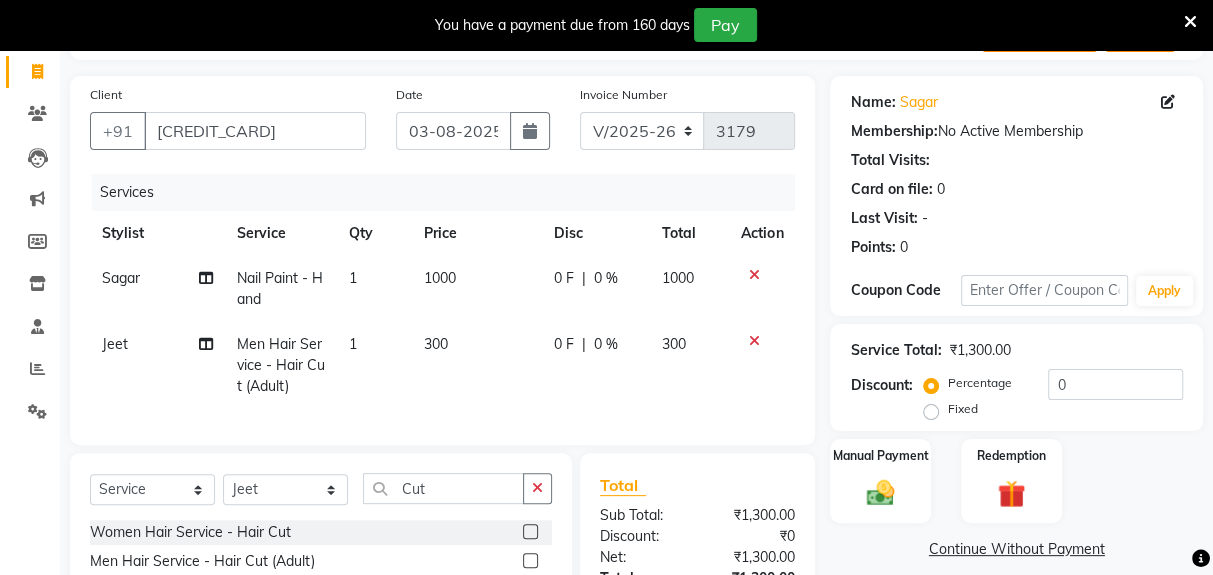 checkbox on "false" 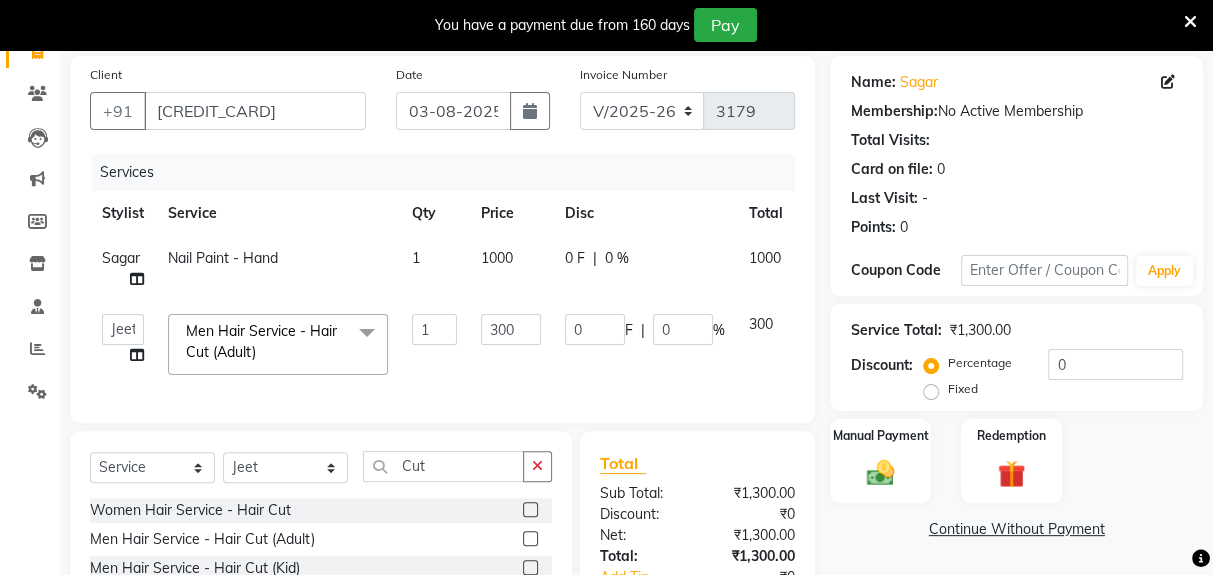 click 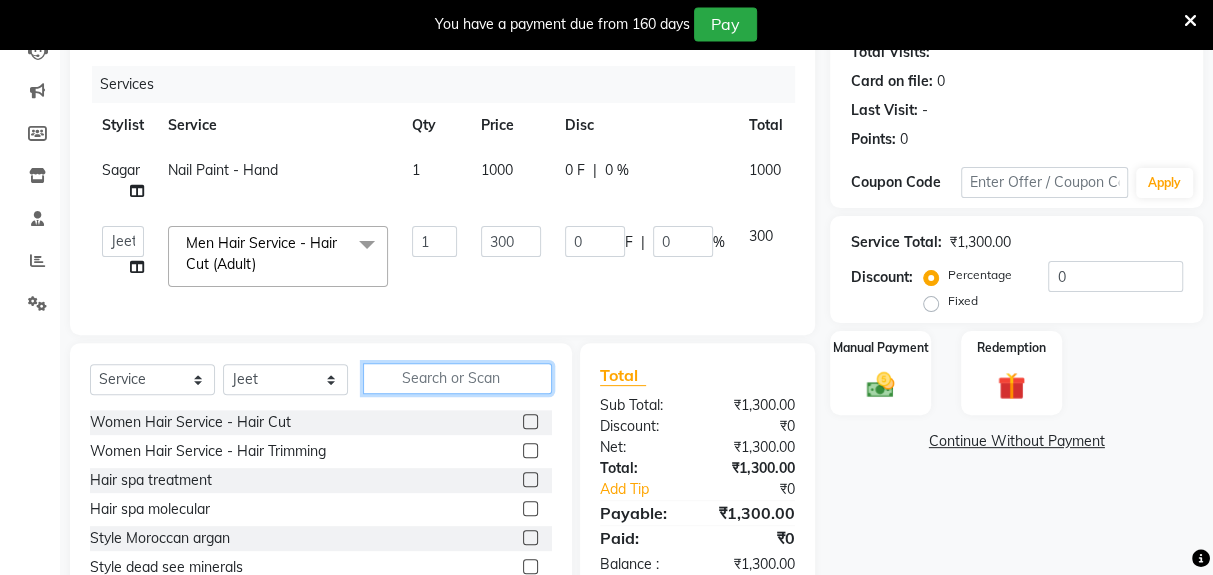 scroll, scrollTop: 230, scrollLeft: 0, axis: vertical 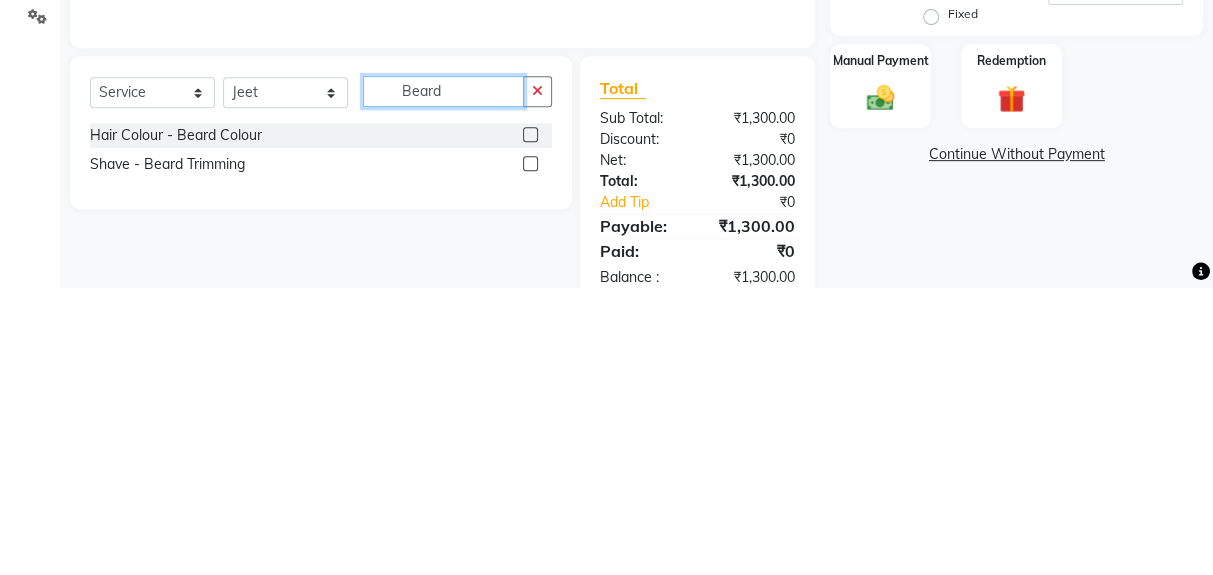 type on "Beard" 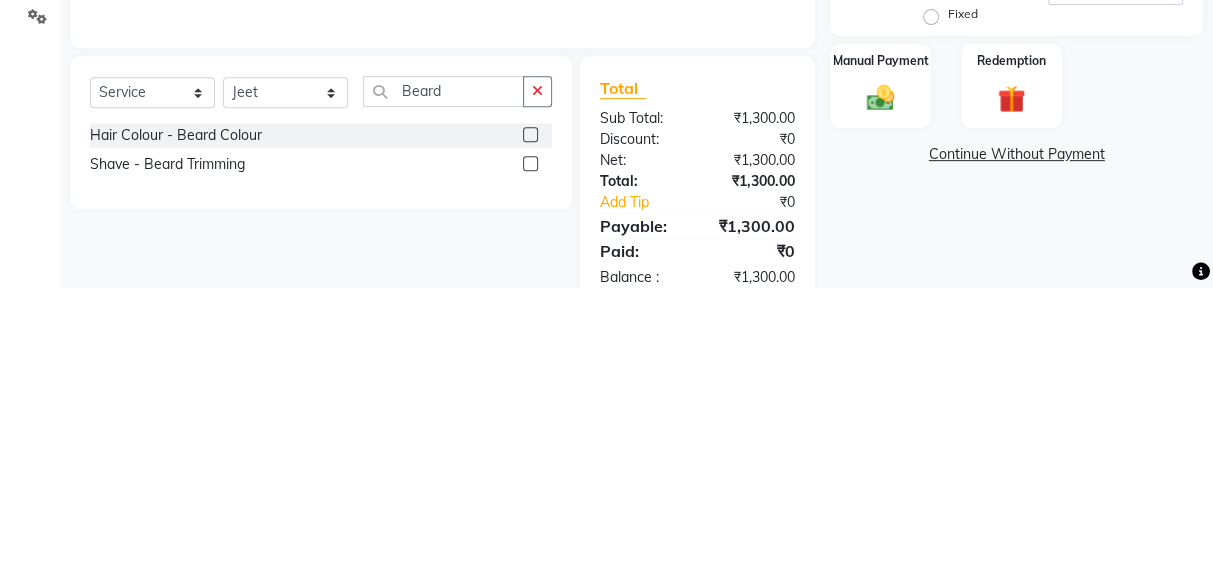 click 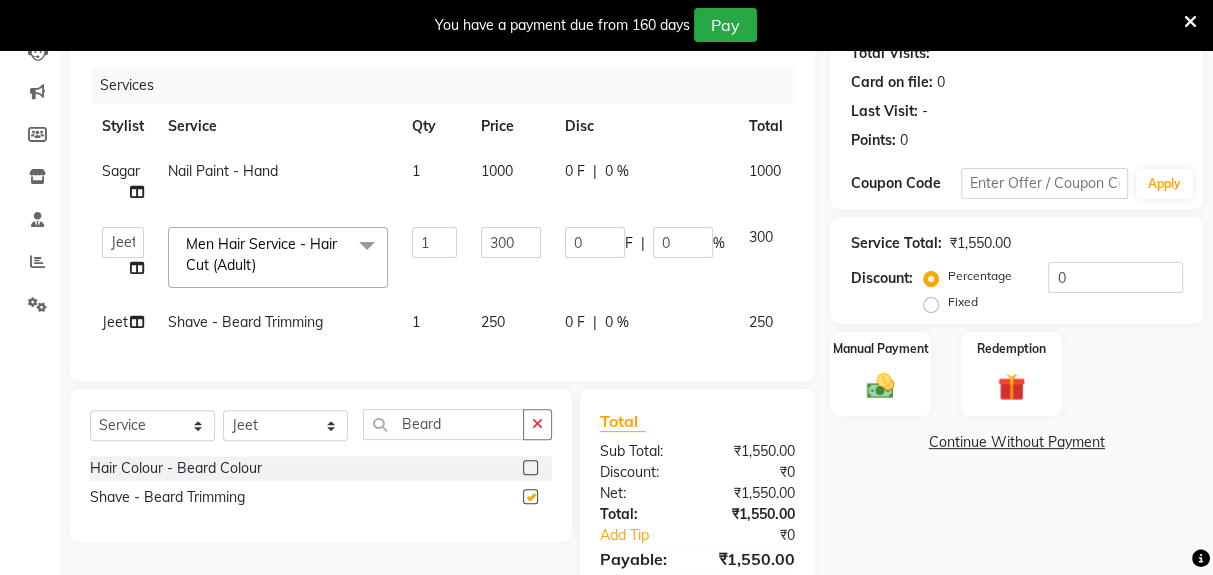 checkbox on "false" 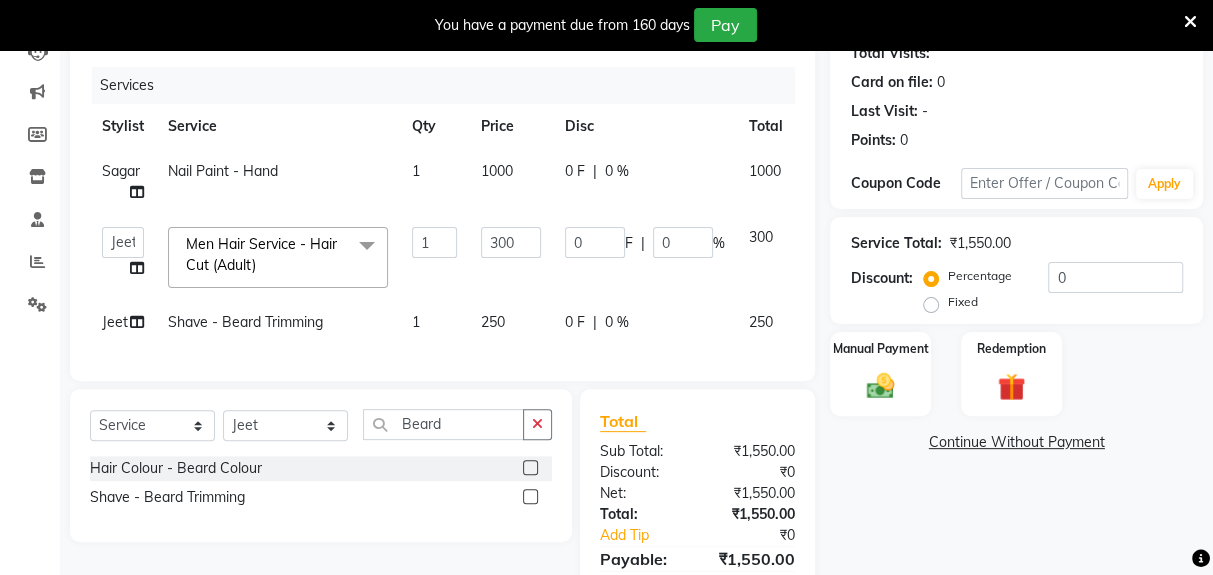 scroll, scrollTop: 235, scrollLeft: 0, axis: vertical 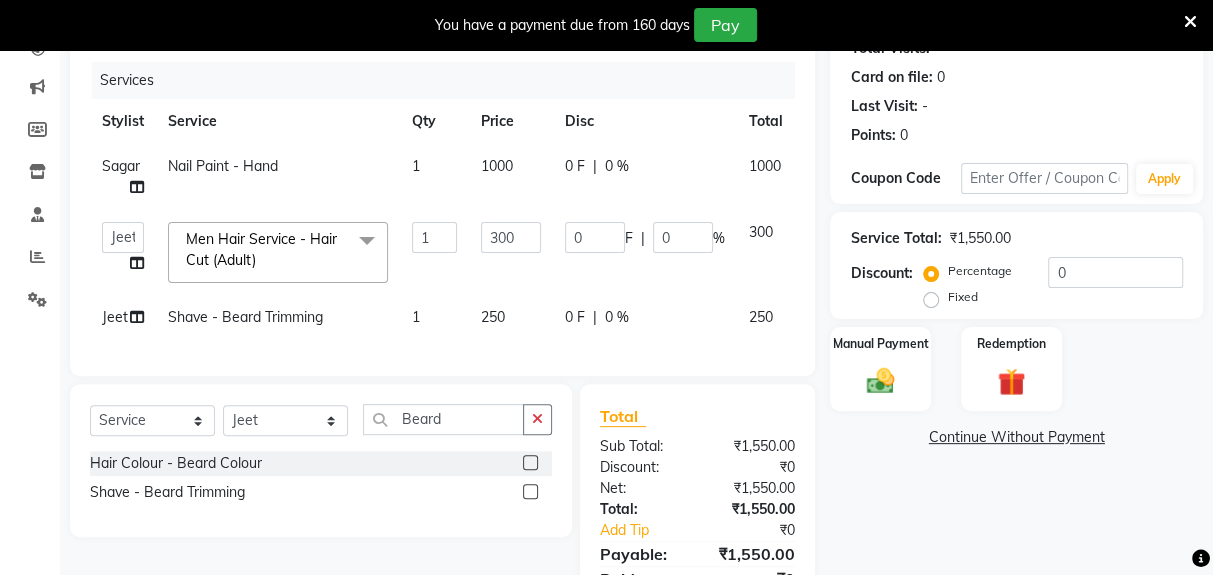 click 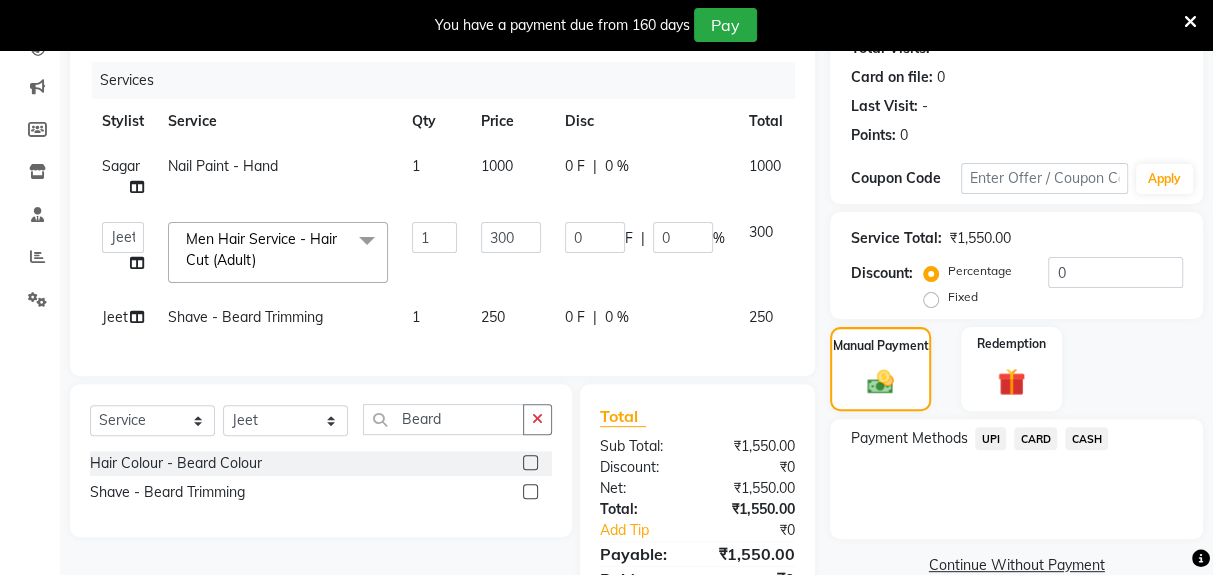 click on "UPI" 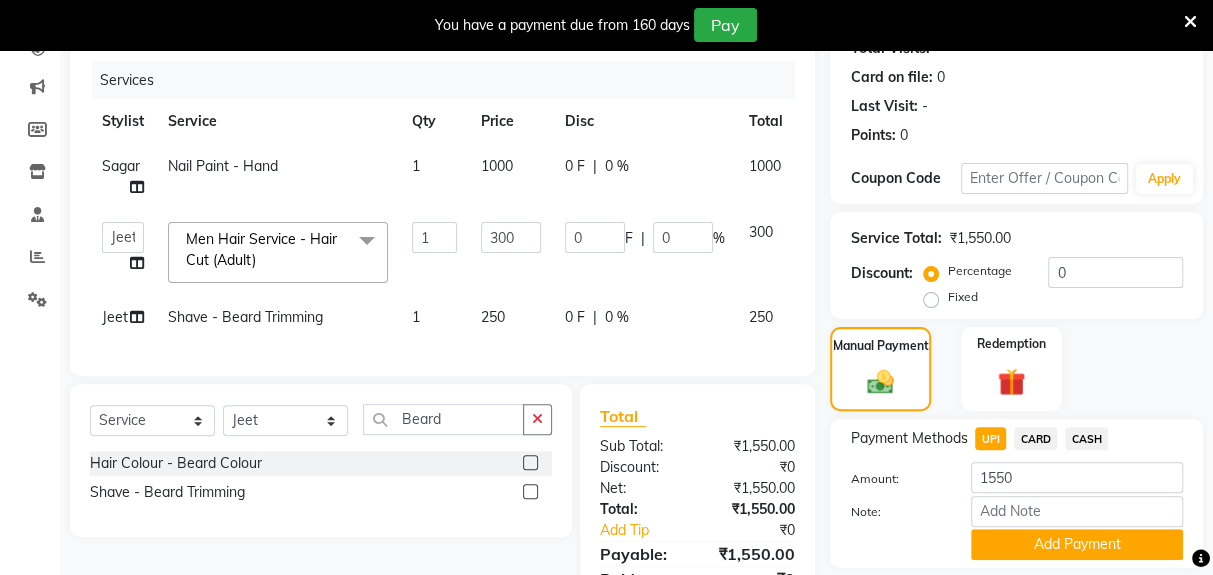 click on "Add Payment" 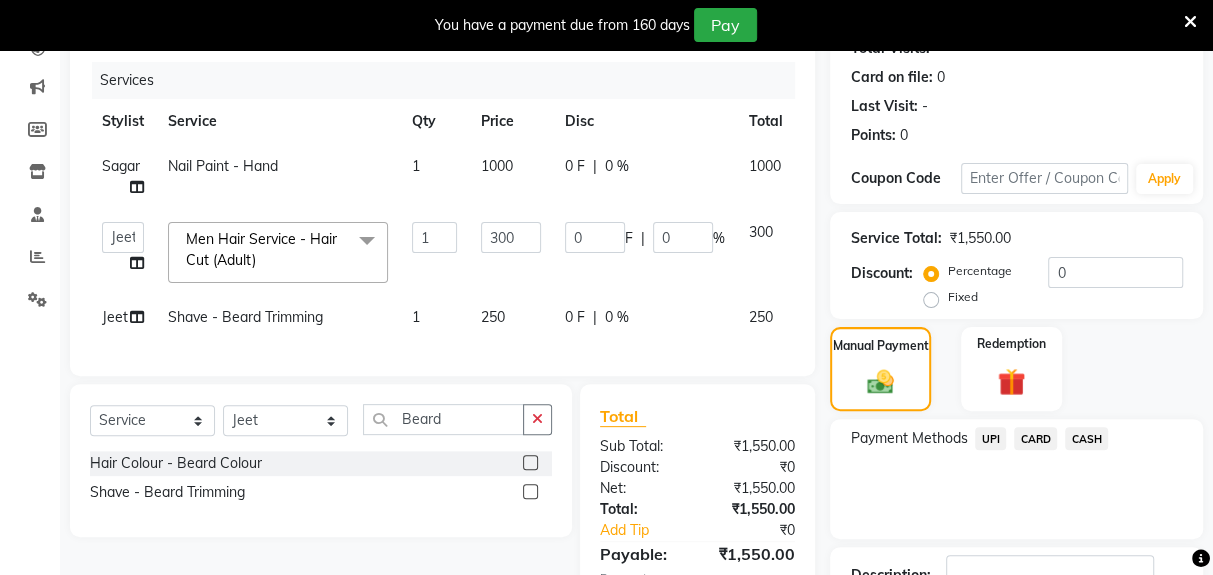 scroll, scrollTop: 298, scrollLeft: 0, axis: vertical 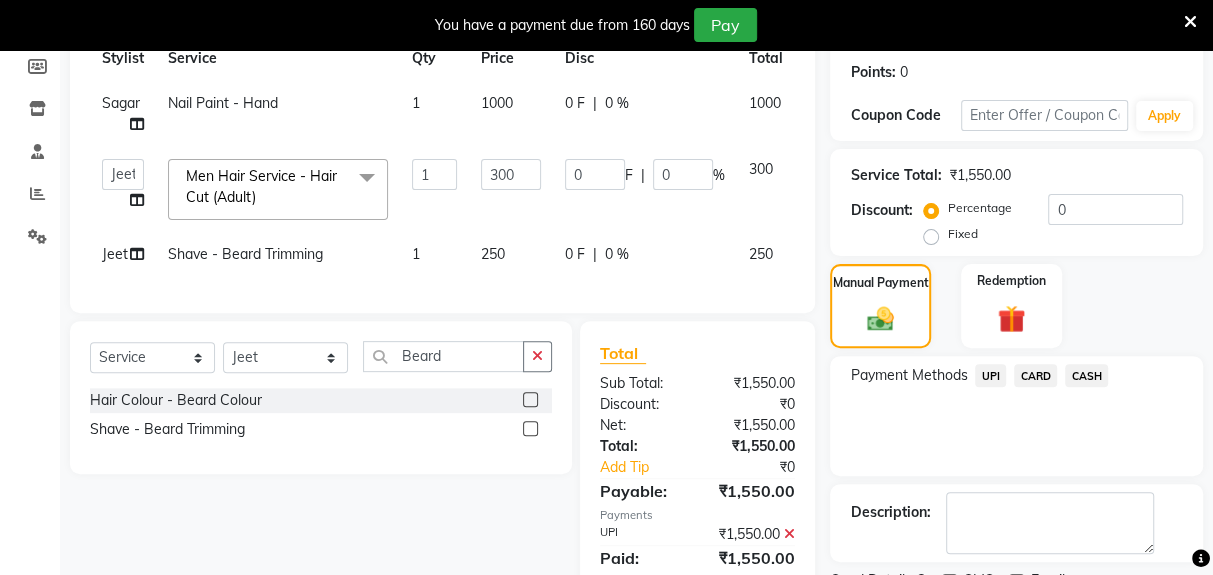 click on "Checkout" 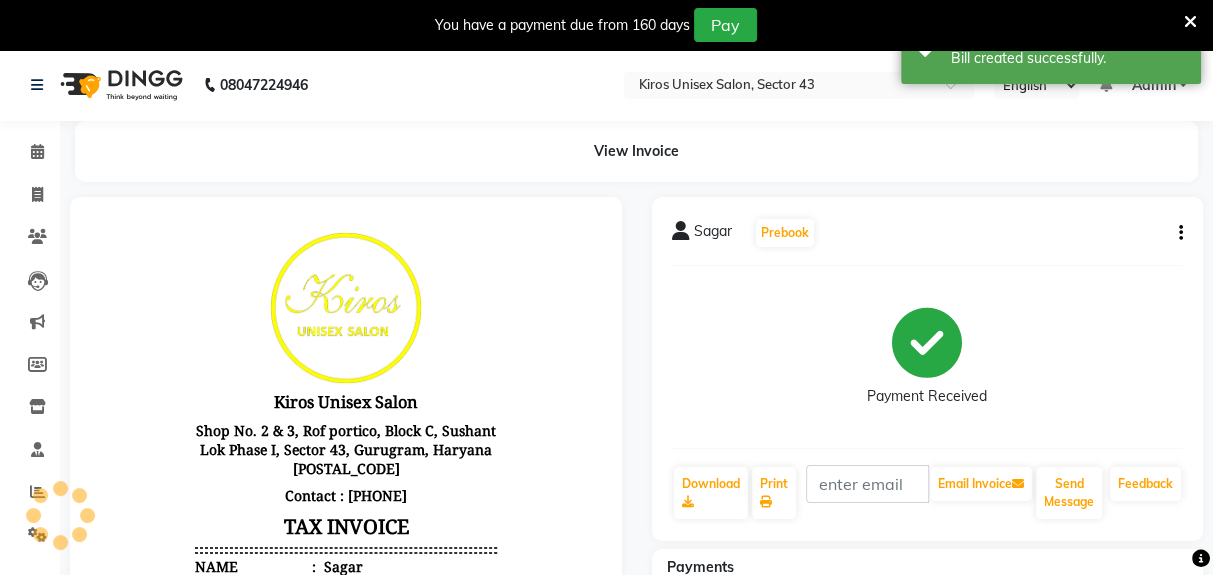 scroll, scrollTop: 0, scrollLeft: 0, axis: both 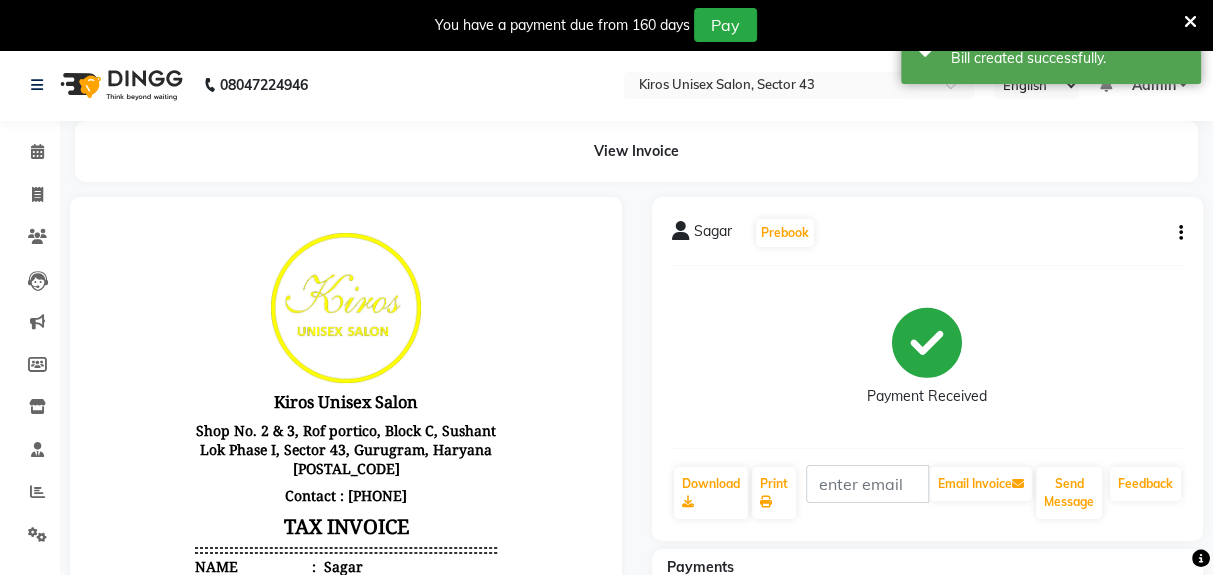 click on "Calendar  Invoice  Clients  Leads   Marketing  Members  Inventory  Staff  Reports  Settings Completed InProgress Upcoming Dropped Tentative Check-In Confirm Bookings Generate Report Segments Page Builder" 